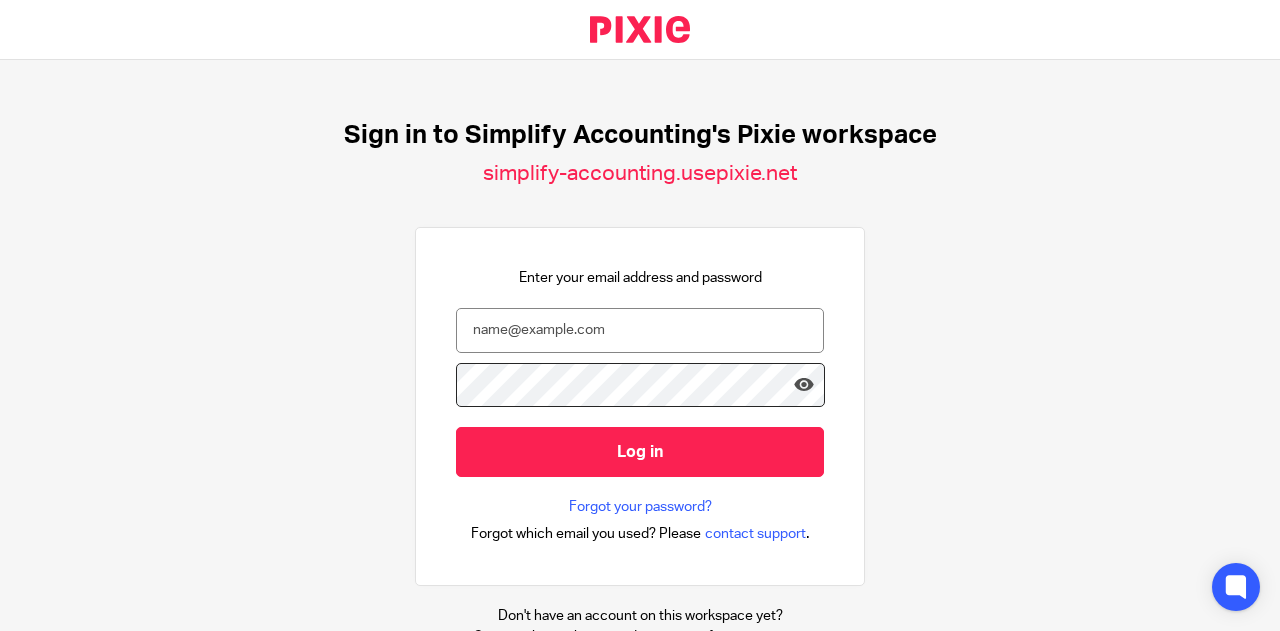 scroll, scrollTop: 0, scrollLeft: 0, axis: both 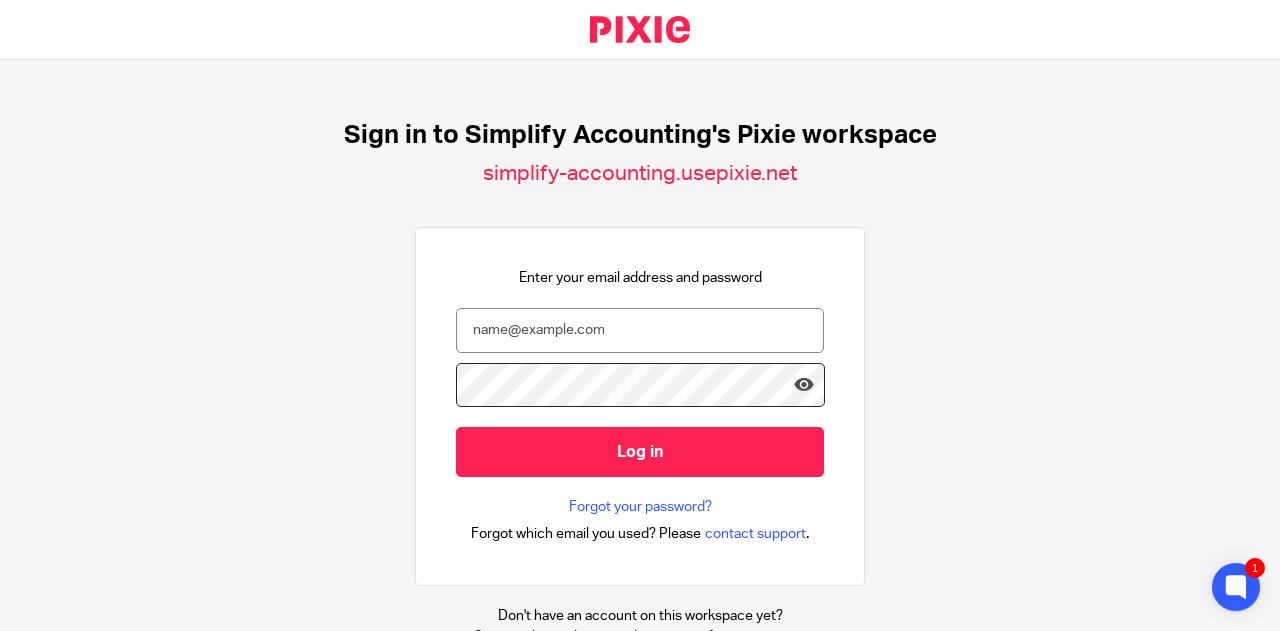 type on "shawn@simplifyaccounting.ca" 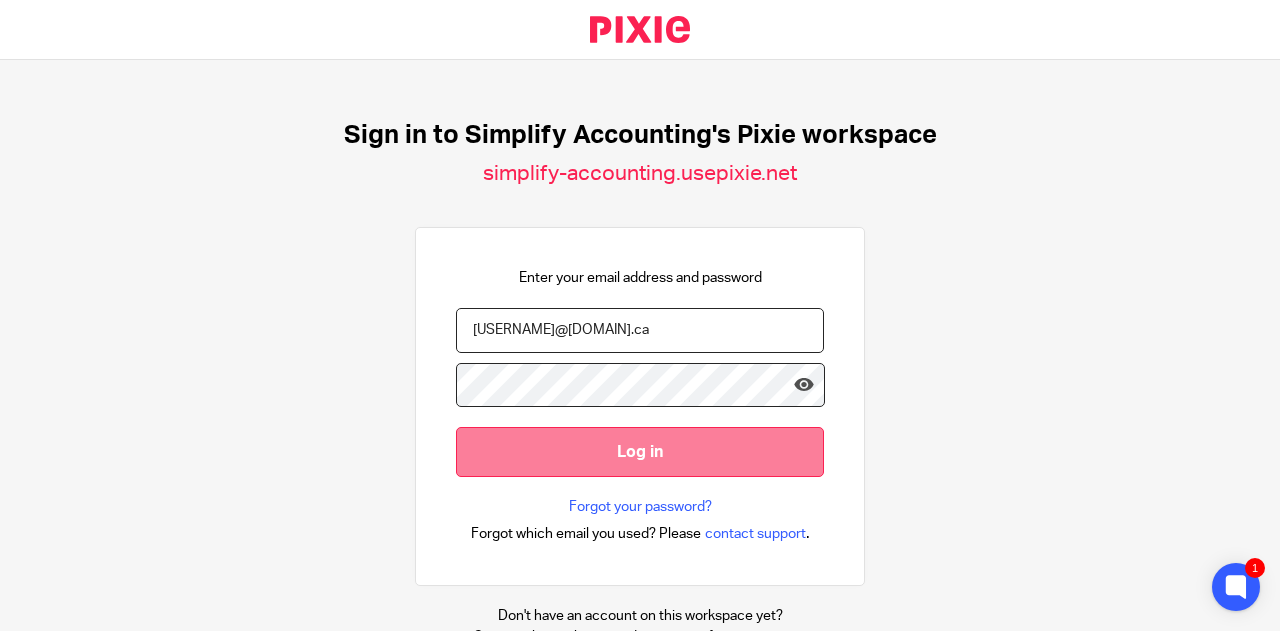 drag, startPoint x: 602, startPoint y: 452, endPoint x: 622, endPoint y: 443, distance: 21.931713 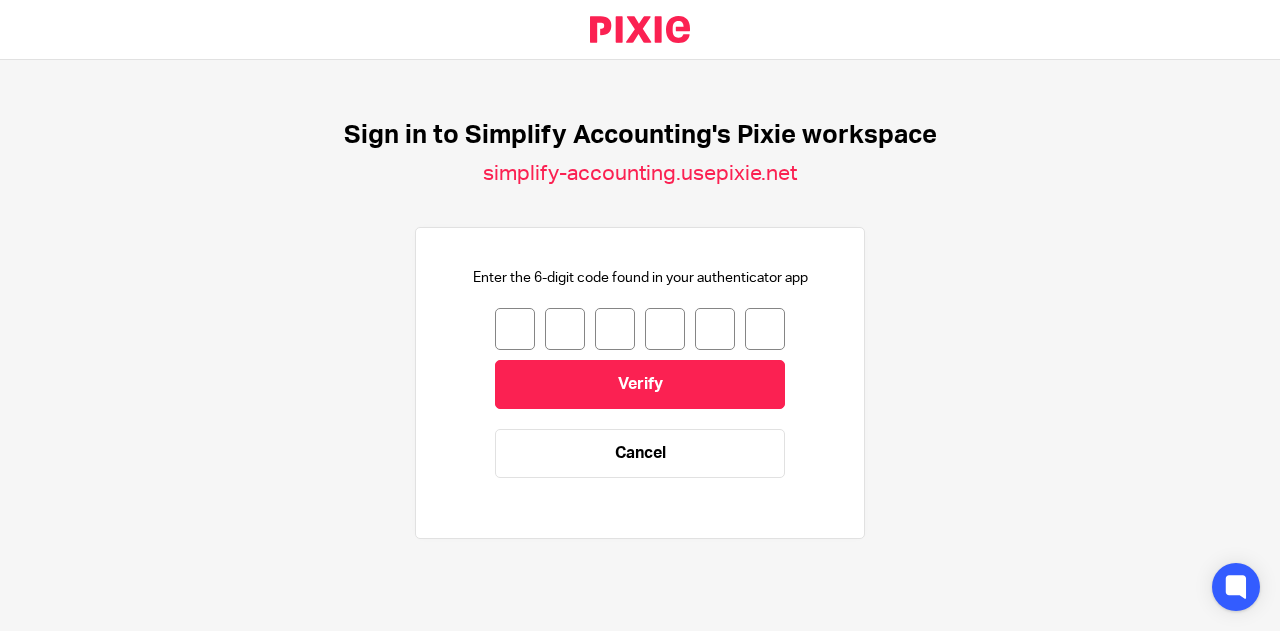 scroll, scrollTop: 0, scrollLeft: 0, axis: both 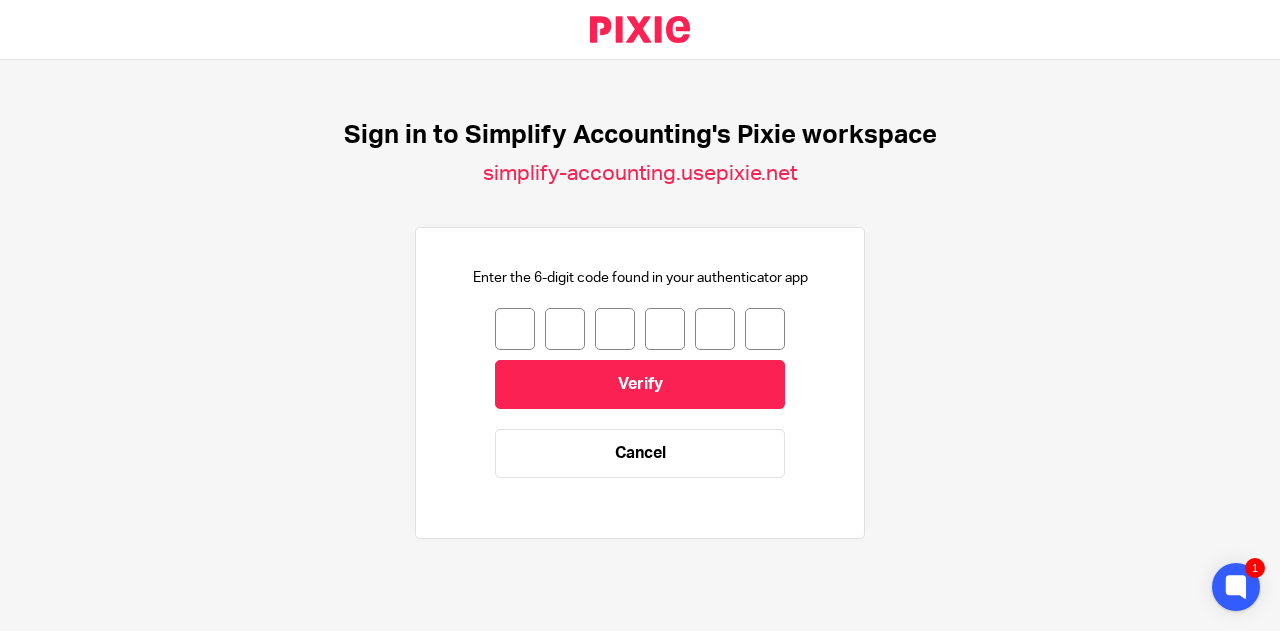 click on "Sign in to Simplify Accounting's Pixie workspace
simplify-accounting.usepixie.net
Enter the 6-digit code found in your authenticator app
Verify   Cancel" at bounding box center [640, 339] 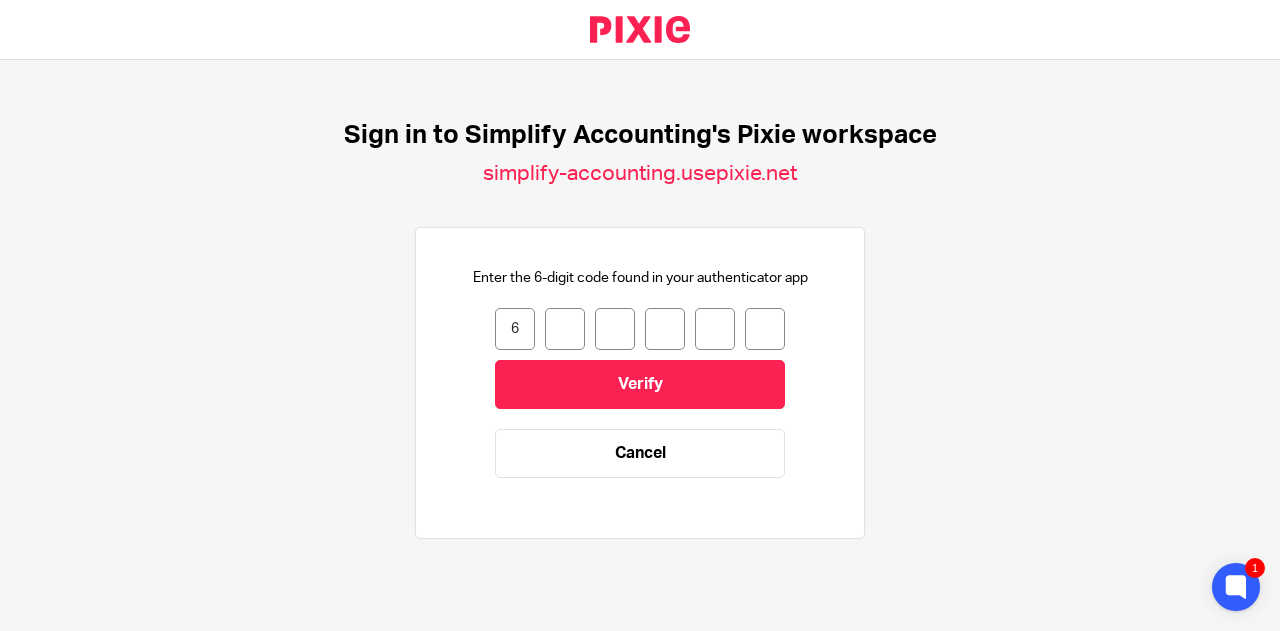 type on "0" 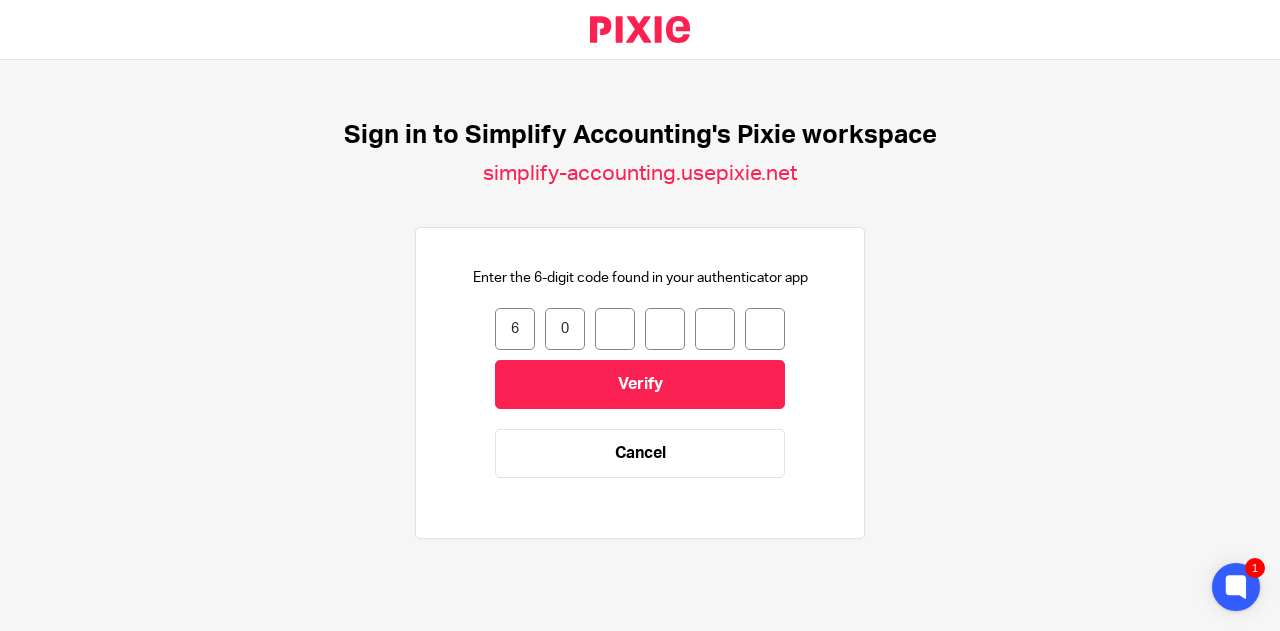 type on "8" 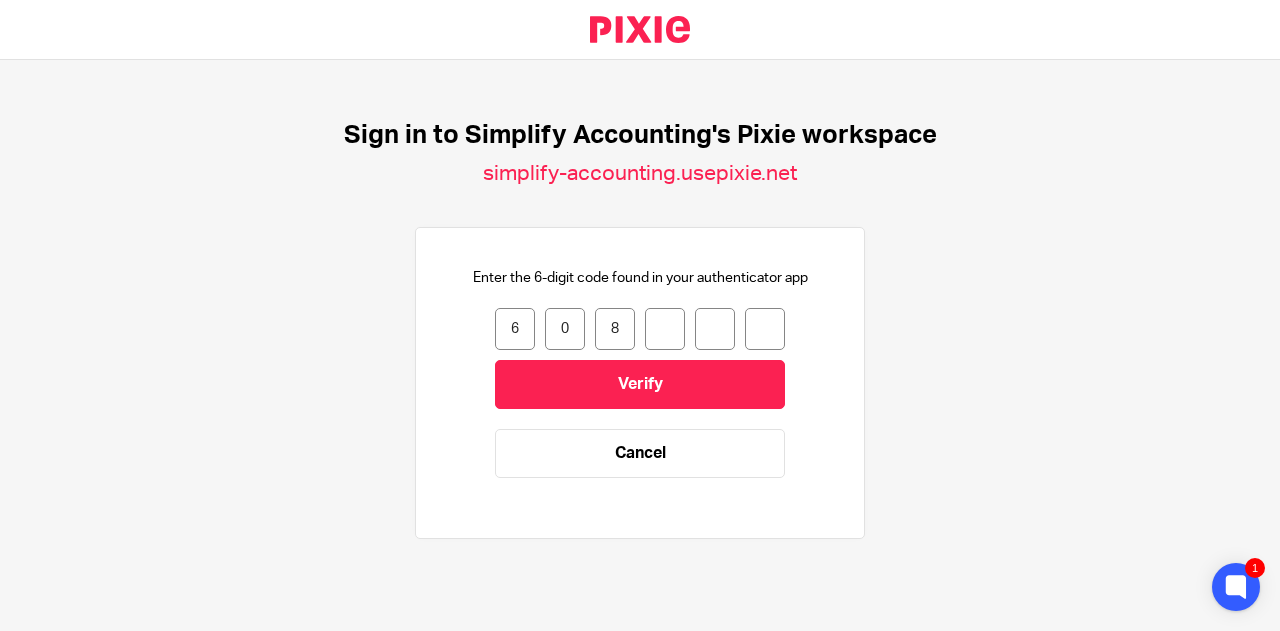type on "6" 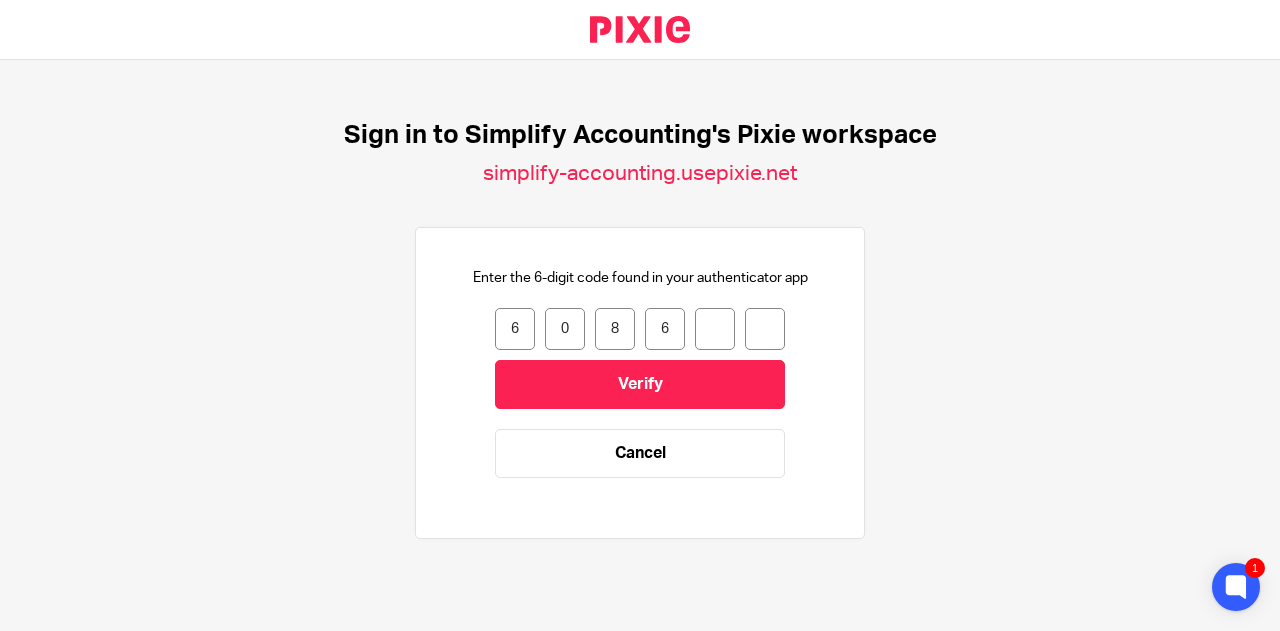 type on "5" 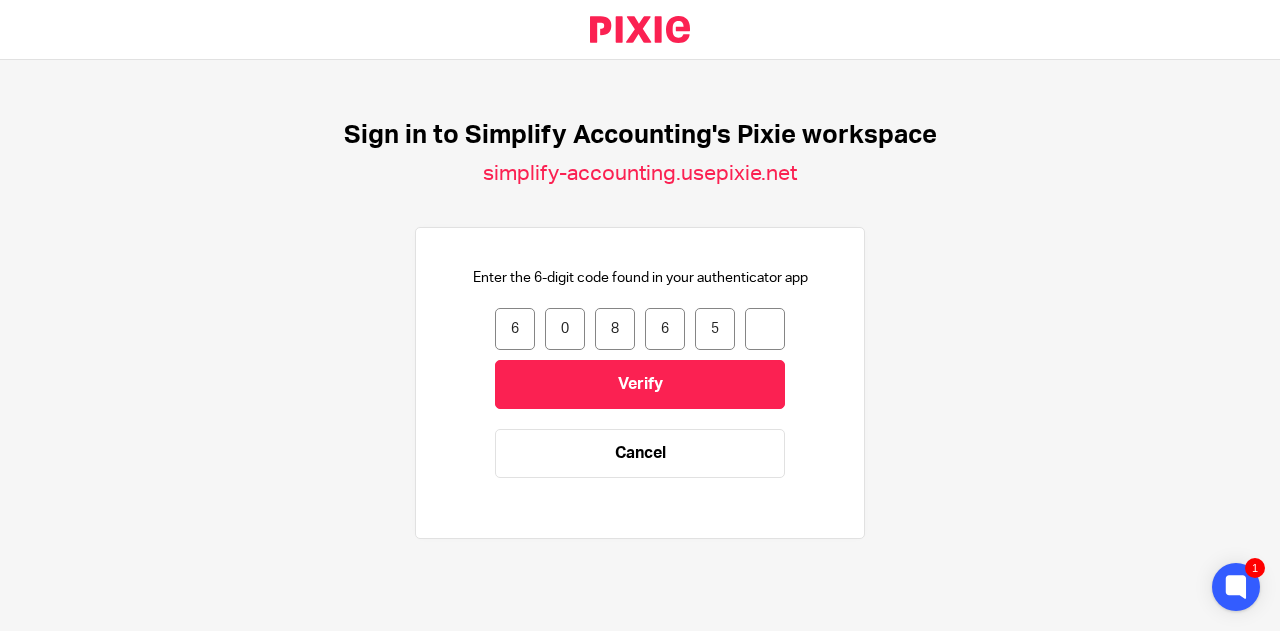 type on "2" 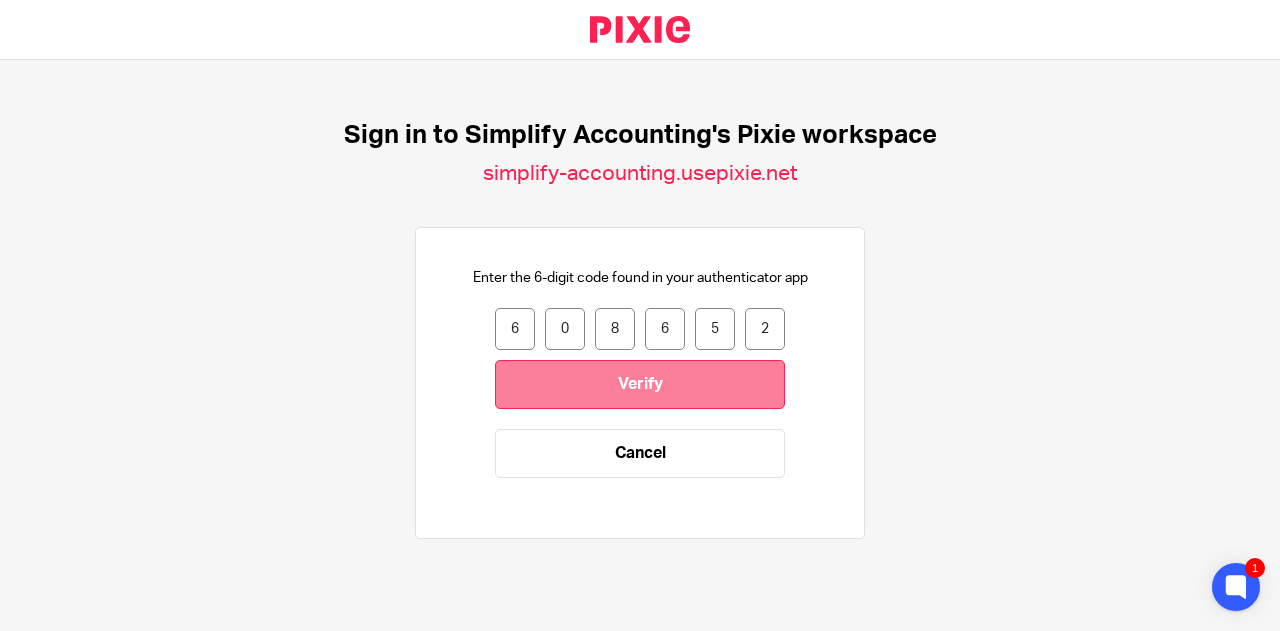 click on "Verify" at bounding box center [640, 384] 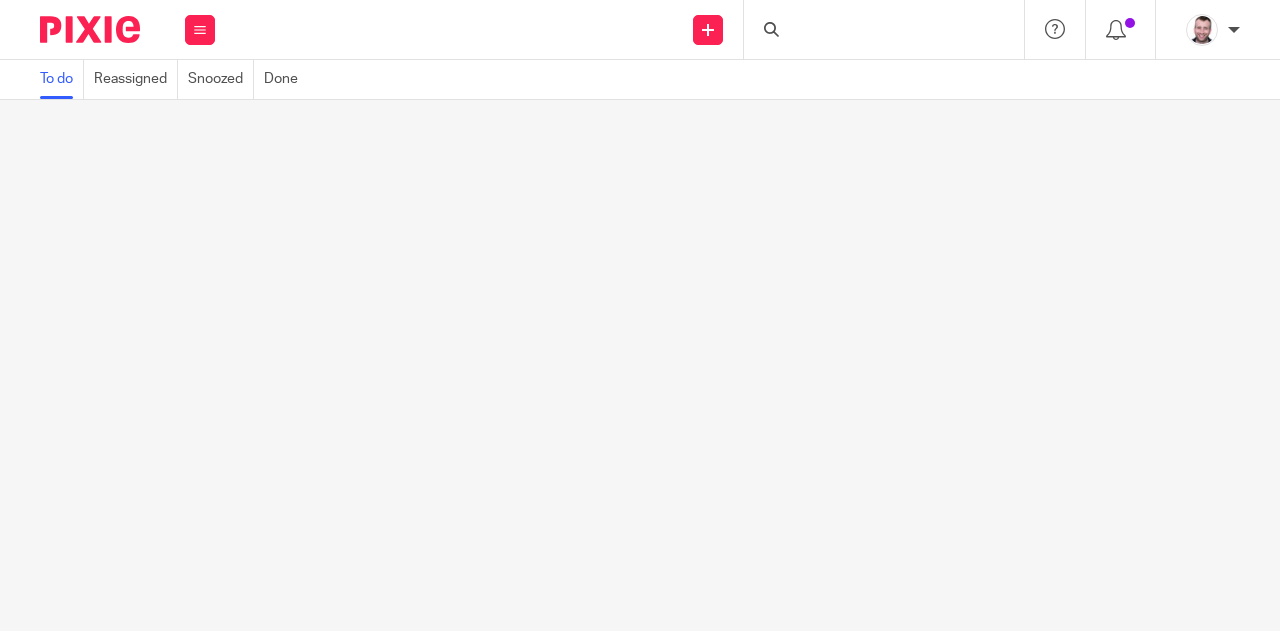 scroll, scrollTop: 0, scrollLeft: 0, axis: both 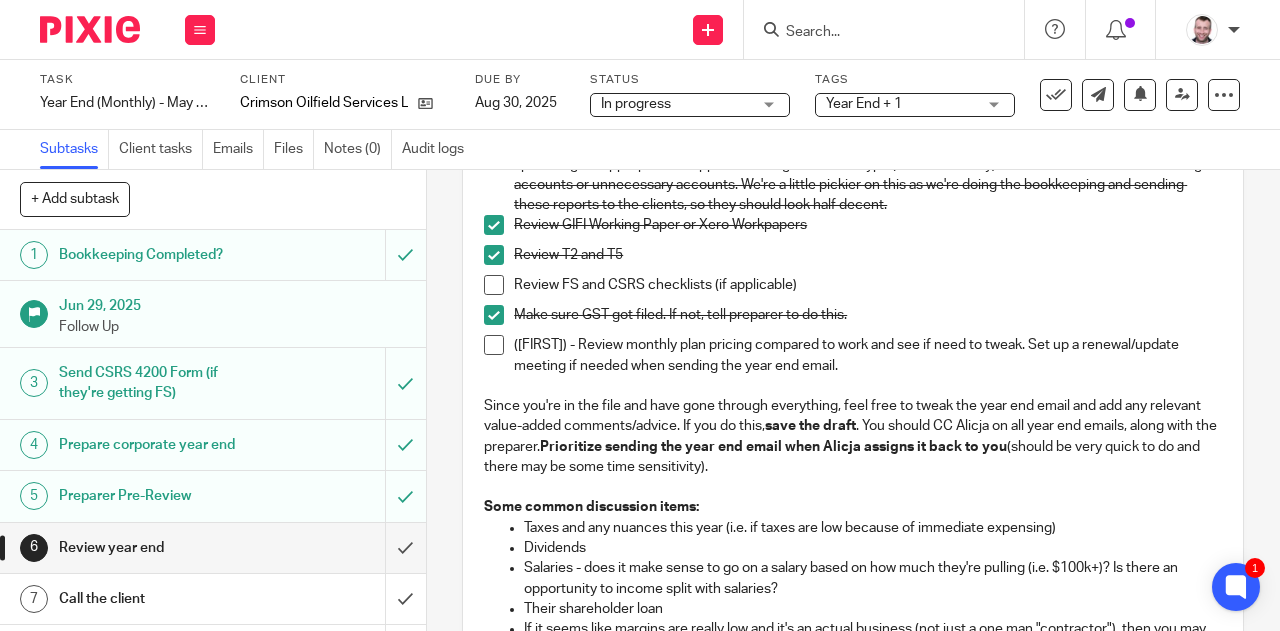 click on "Description
Edit description
Do a high level review of the bookkeeping. Spot check various accounts to make sure GST has been appropriately applied. Run an income statement / balance sheet and make sure they look clean. Account names should be spelled right / appropriate, mapped to the right account type (asset vs liability) and there shouldn't be "rounding" accounts or unnecessary accounts. We're a little pickier on this as we're doing the bookkeeping and sending these reports to the clients, so they should look half decent.   Review GIFI Working Paper or Xero Workpapers   Review T2 and T5   Review FS and CSRS checklists (if applicable)   Make sure GST got filed. If not, tell preparer to do this.   ([FIRST]) - Review monthly plan pricing compared to work and see if need to tweak. Set up a renewal/update meeting if needed when sending the year end email.  save the draft . You should CC [NAME] on all year end emails, along with the preparer.  Some common discussion items: Dividends" at bounding box center [853, 743] 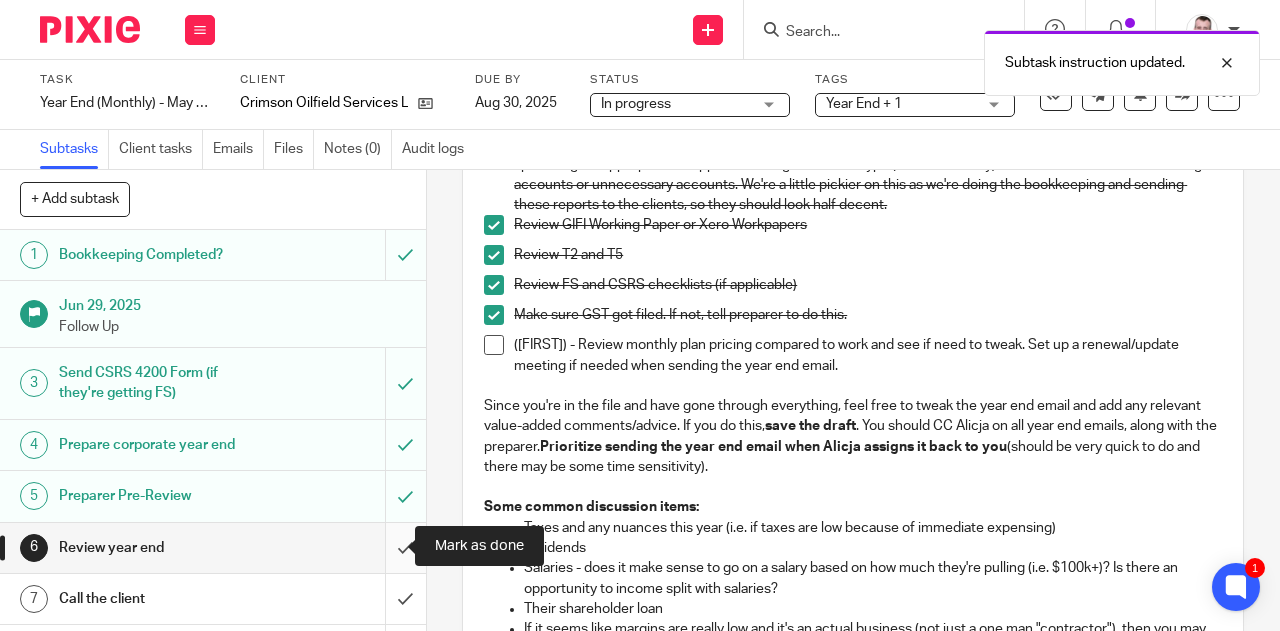 click at bounding box center [213, 548] 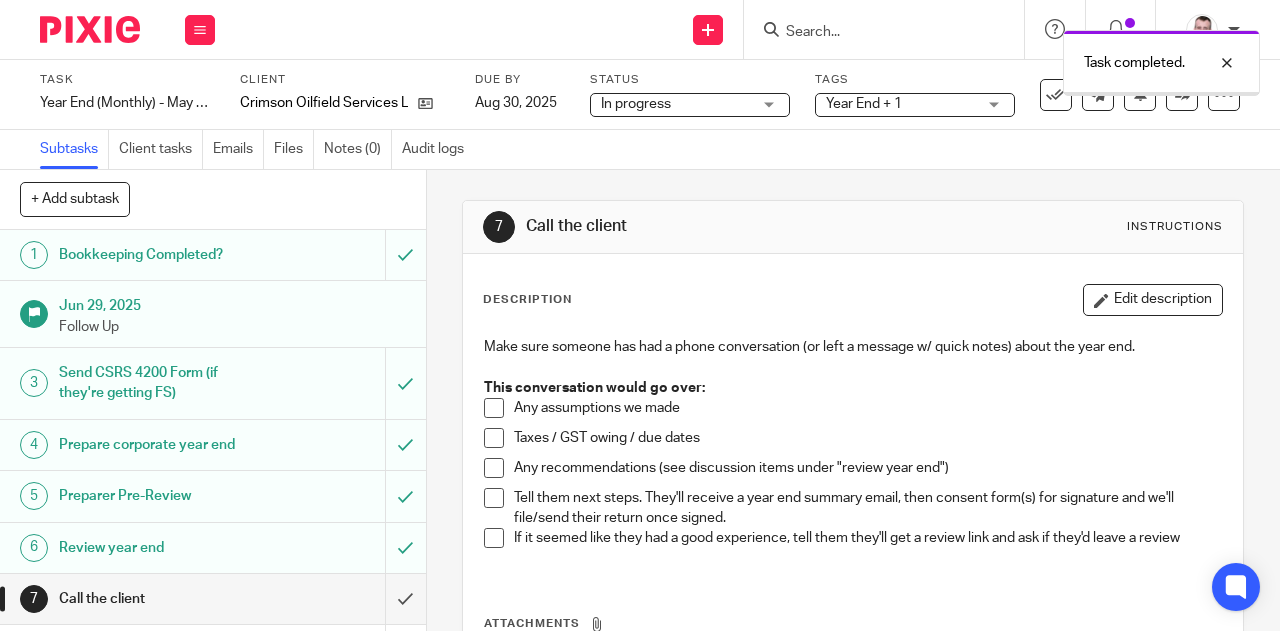 scroll, scrollTop: 0, scrollLeft: 0, axis: both 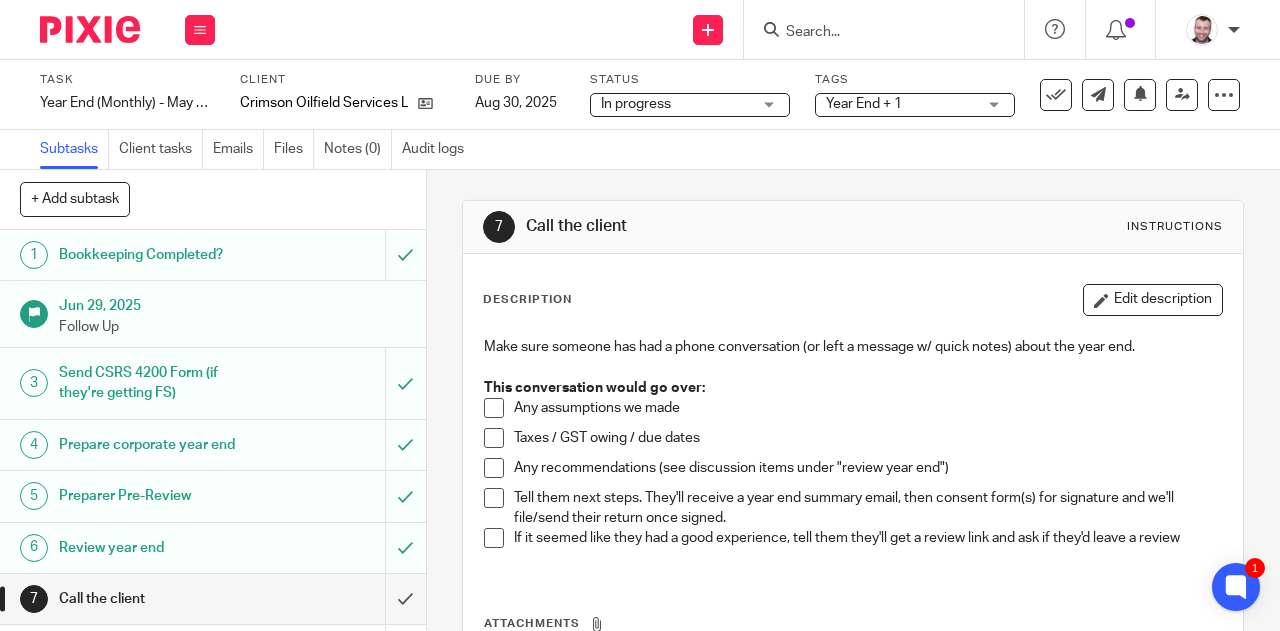 click on "Subtasks
Client tasks
Emails
Files
Notes (0)
Audit logs" at bounding box center (640, 150) 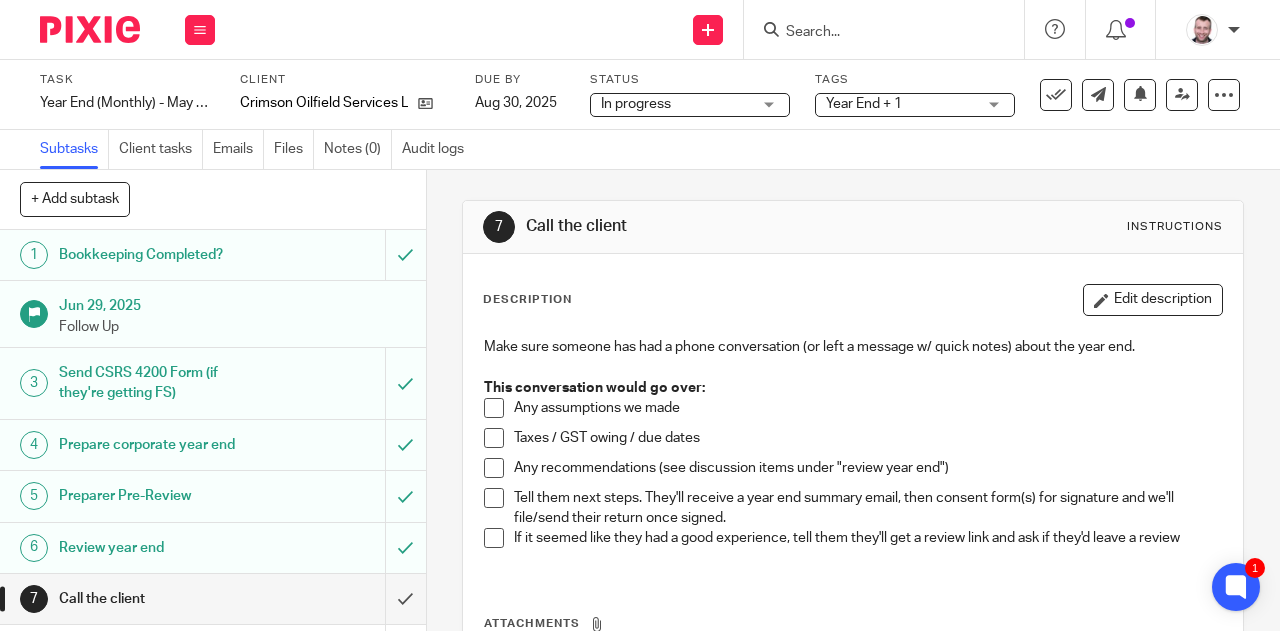 click on "Subtasks
Client tasks
Emails
Files
Notes (0)
Audit logs" at bounding box center (640, 150) 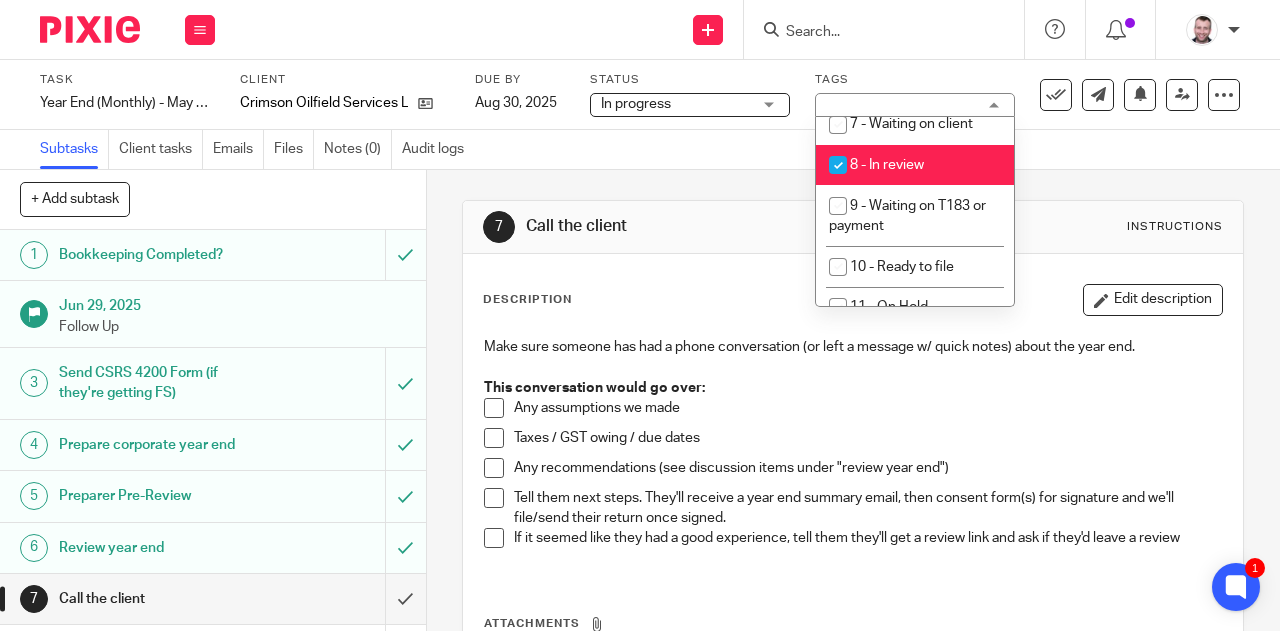 scroll, scrollTop: 770, scrollLeft: 0, axis: vertical 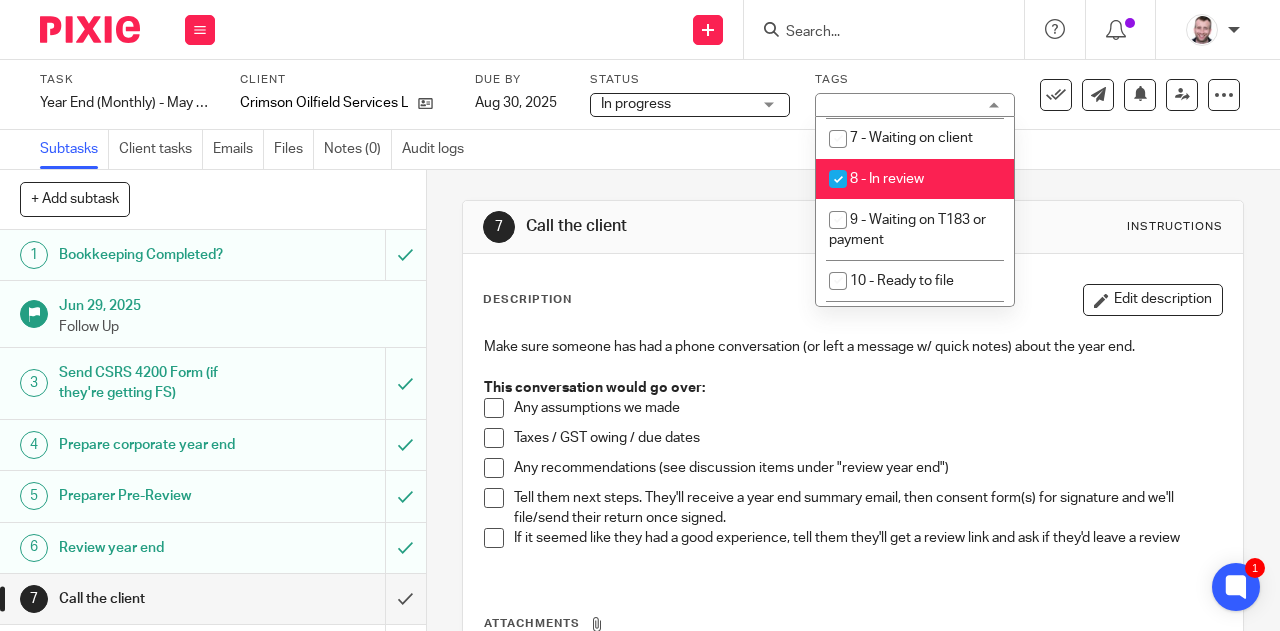 click at bounding box center [838, 179] 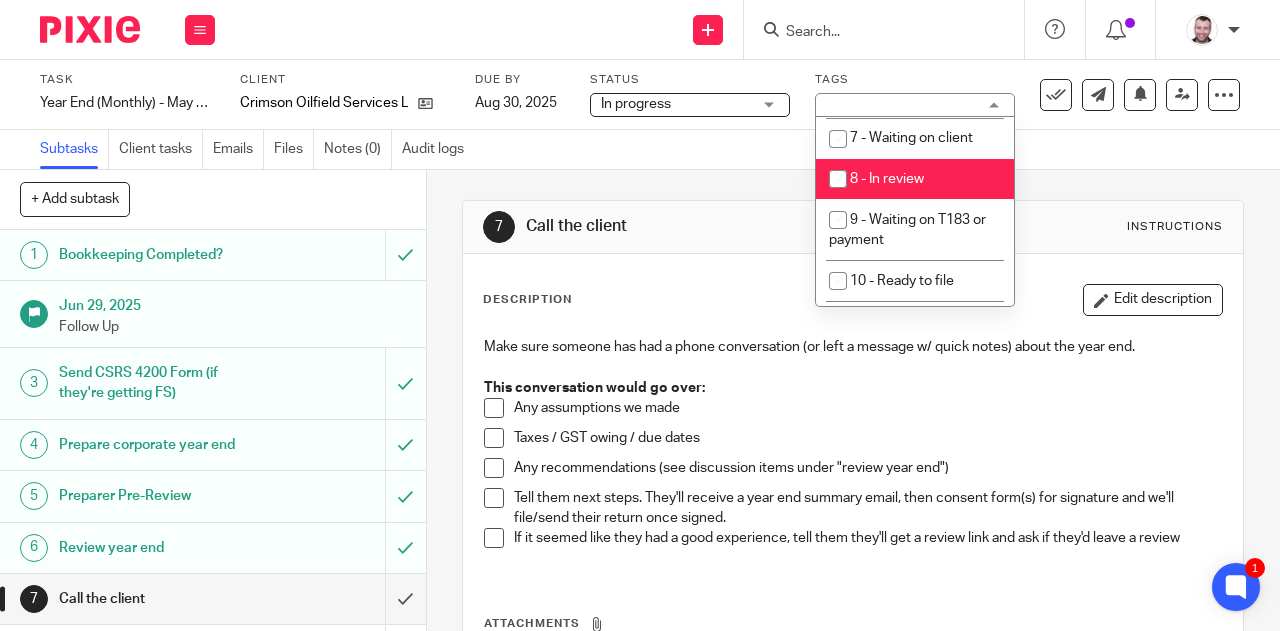 checkbox on "false" 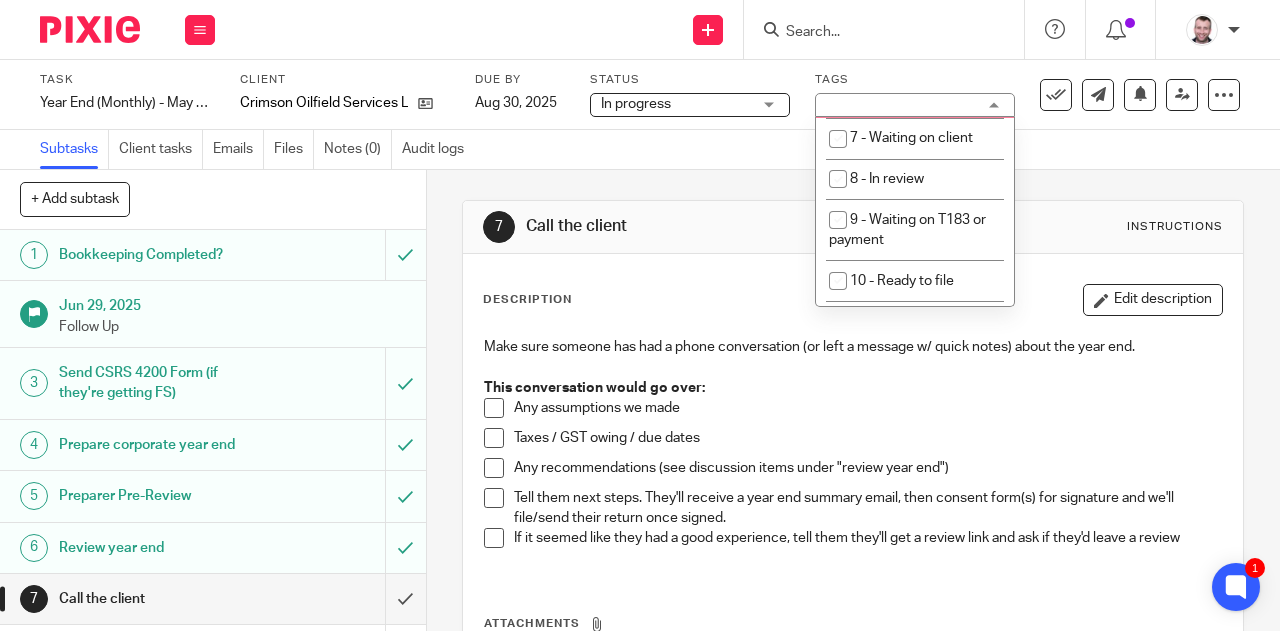 click on "6 - In progress" at bounding box center (894, 98) 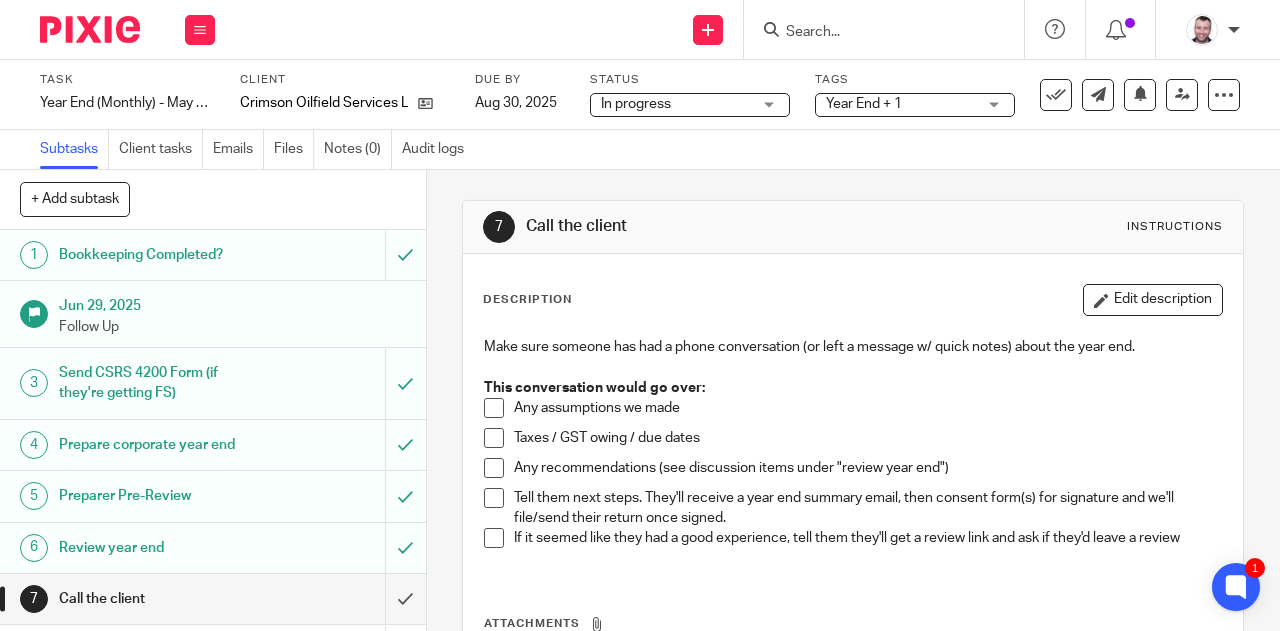 click on "7
Call the client
Instructions
Description
Edit description
Make sure someone has had a phone conversation (or left a message w/ quick notes) about the year end.  This conversation would go over:   Any assumptions we made   Taxes / GST owing / due dates   Any recommendations (see discussion items under "review year end")   Tell them next steps. They'll receive a year end summary email, then consent form(s) for signature and we'll file/send their return once signed.   If it seemed like they had a good experience, tell them they'll get a review link and ask if they'd leave a review           Attachments     There are no files attached to this task.   Attach new file" at bounding box center (853, 493) 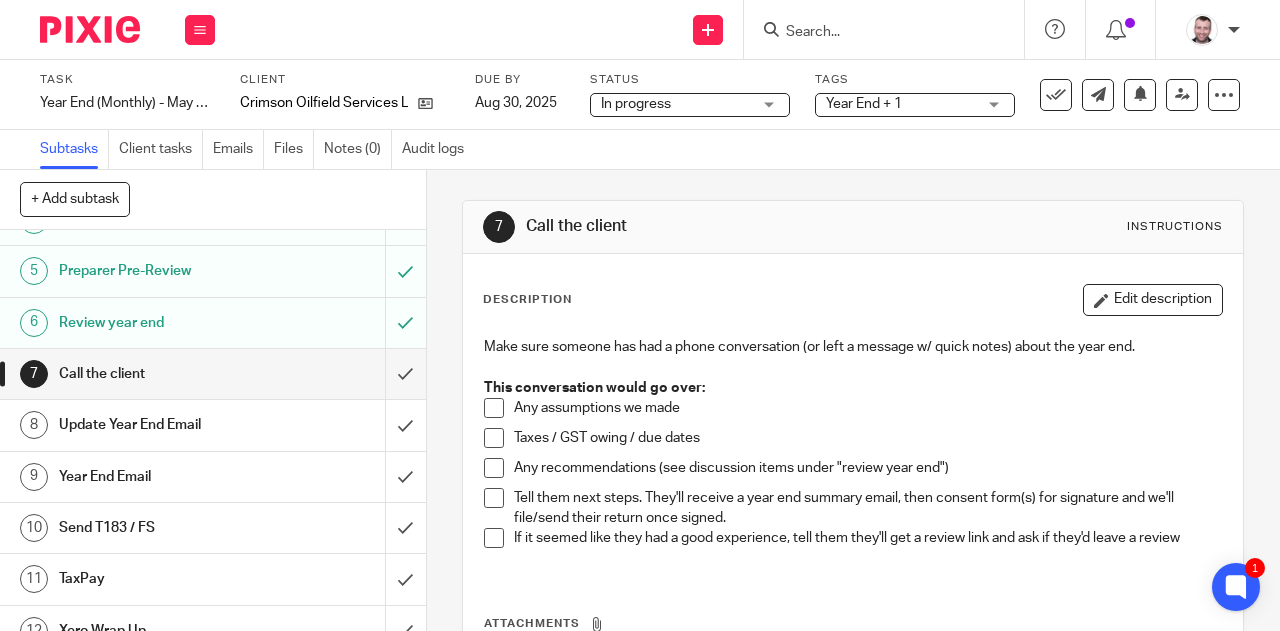 scroll, scrollTop: 230, scrollLeft: 0, axis: vertical 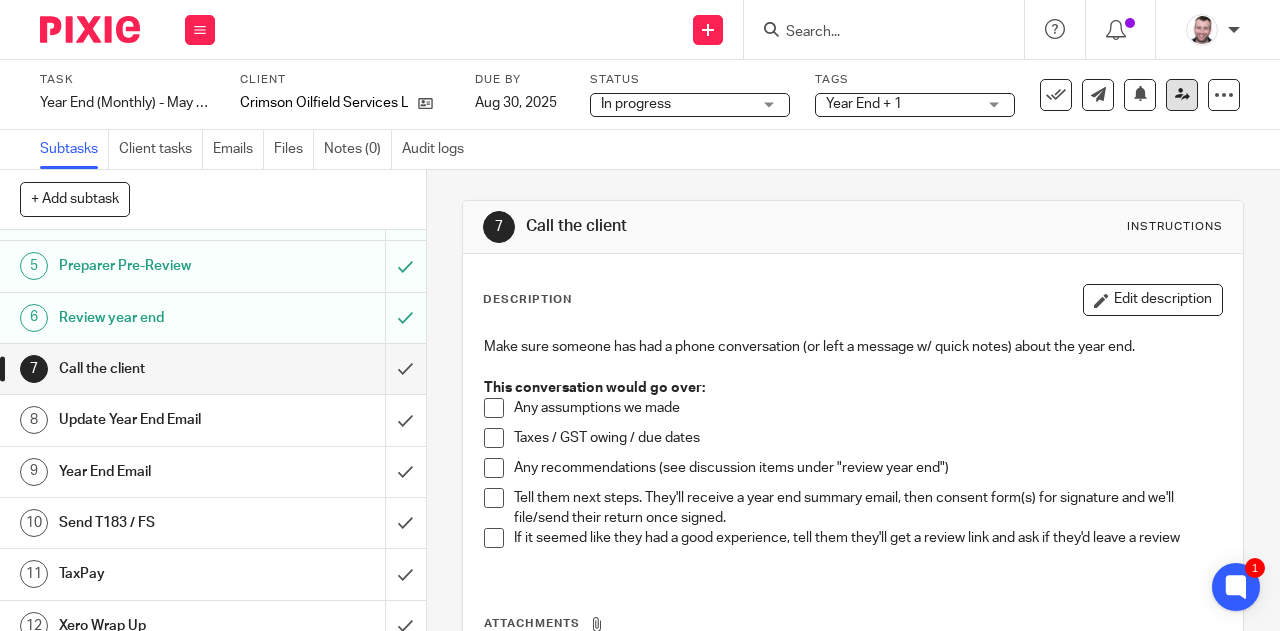 click at bounding box center [1182, 94] 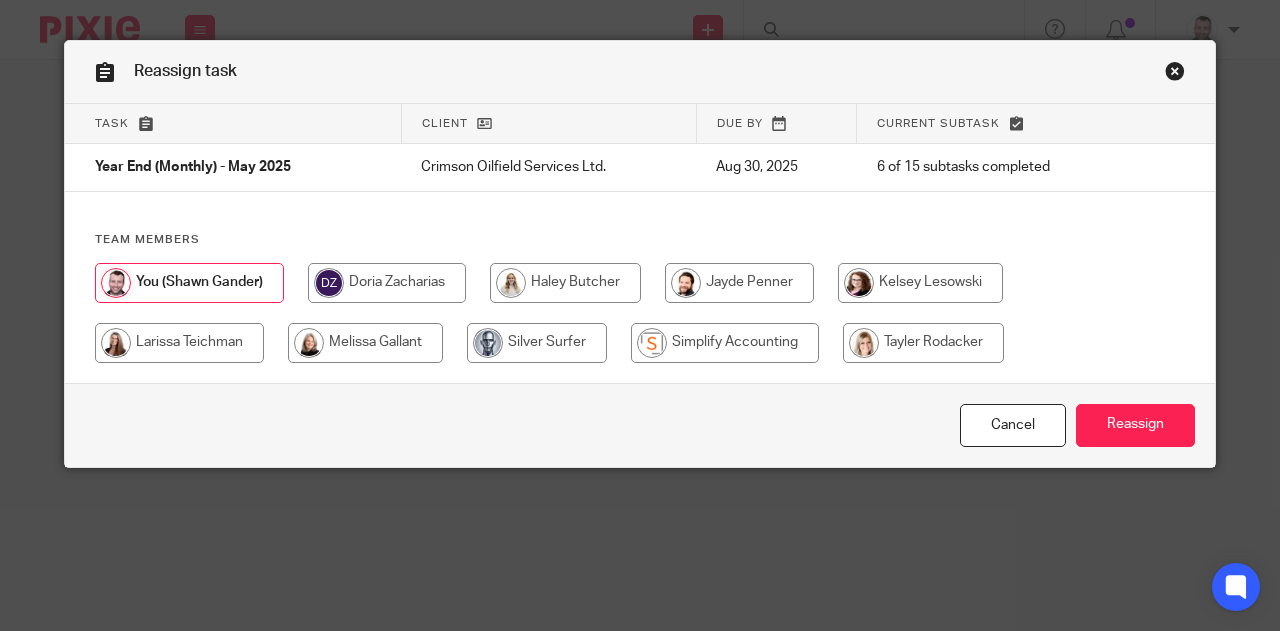 scroll, scrollTop: 0, scrollLeft: 0, axis: both 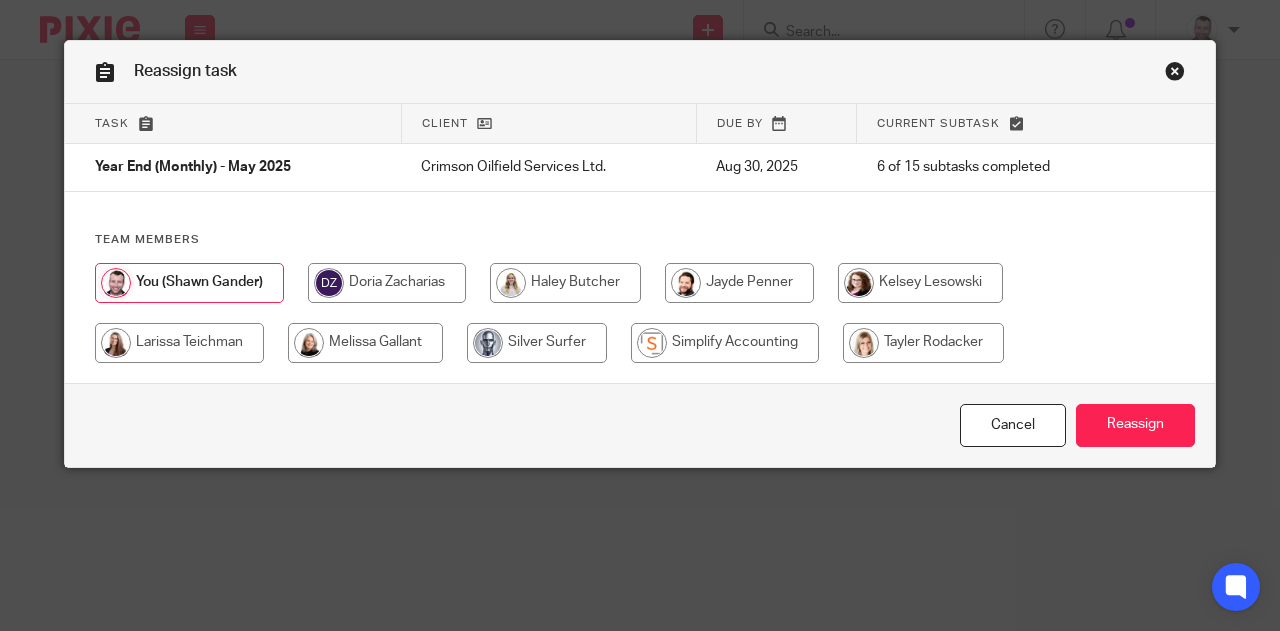 click at bounding box center [365, 343] 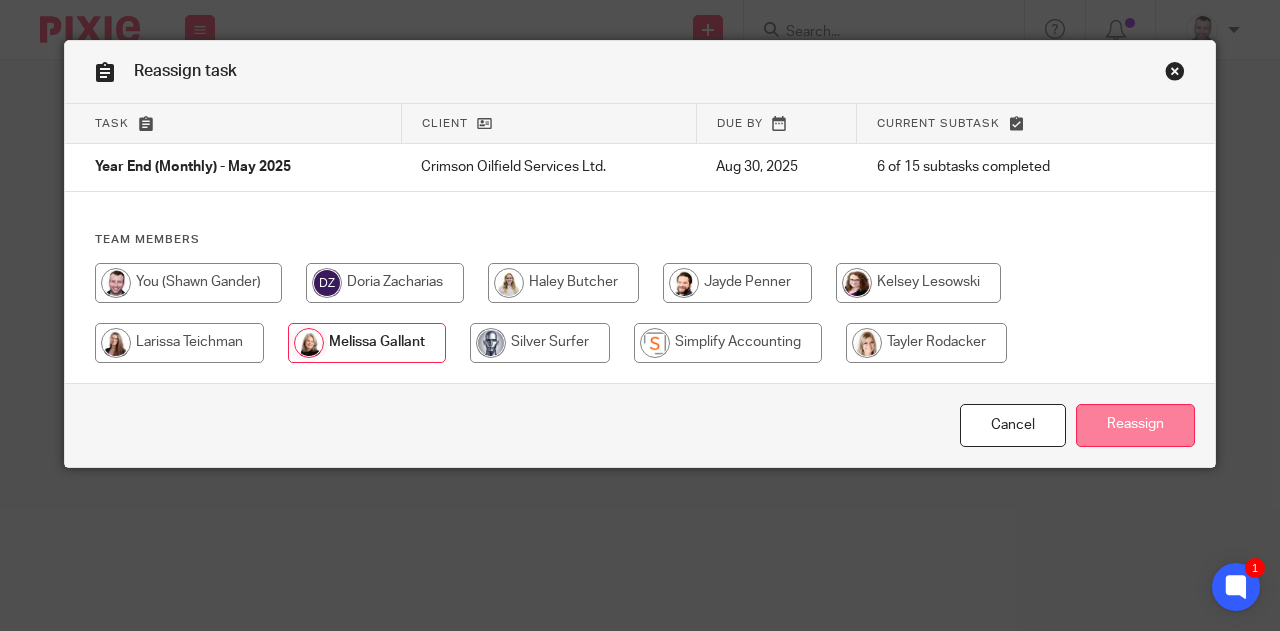 click on "Reassign" at bounding box center (1135, 425) 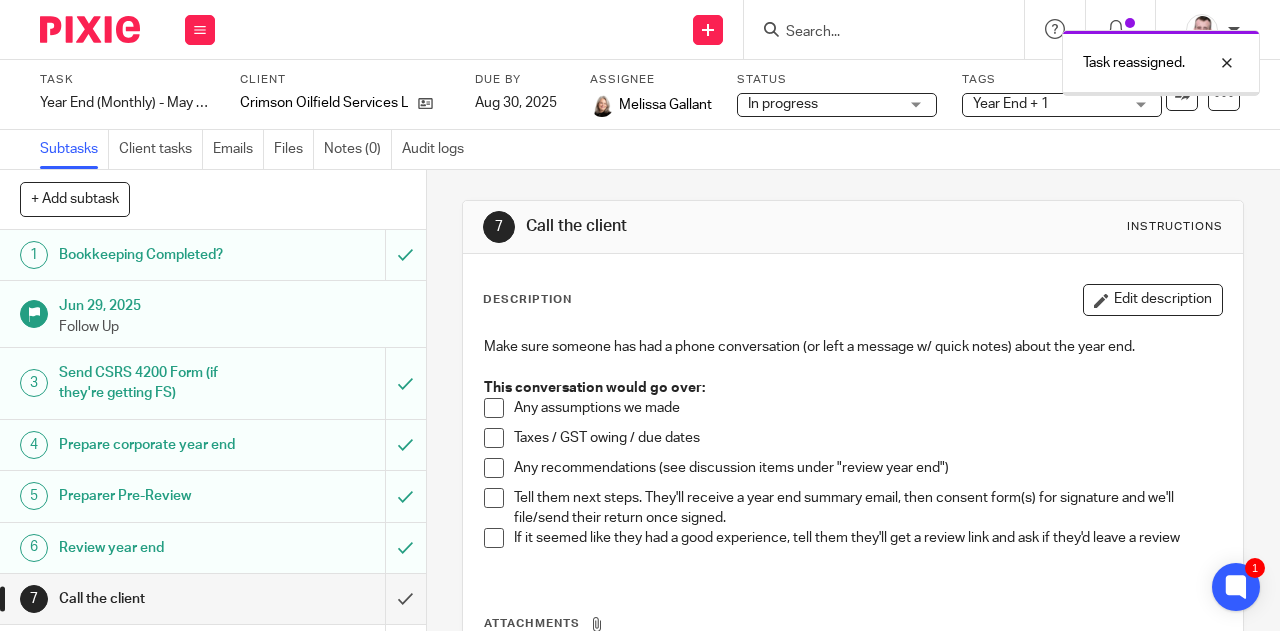 scroll, scrollTop: 0, scrollLeft: 0, axis: both 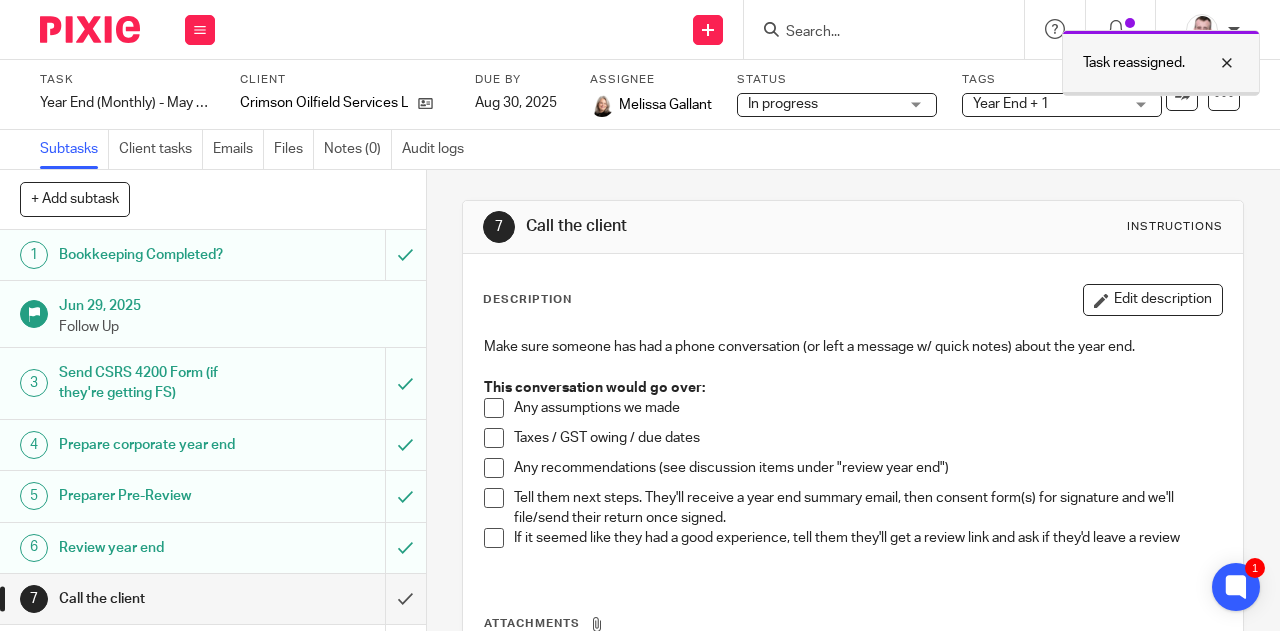 click at bounding box center (1212, 63) 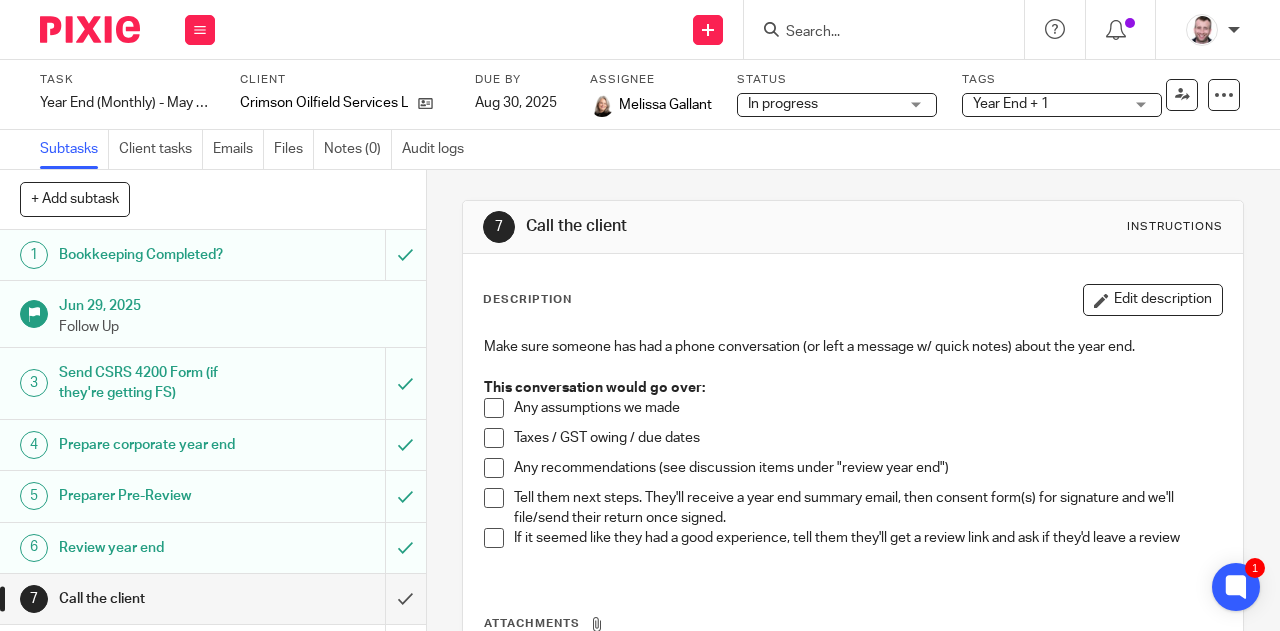 click at bounding box center [1234, 30] 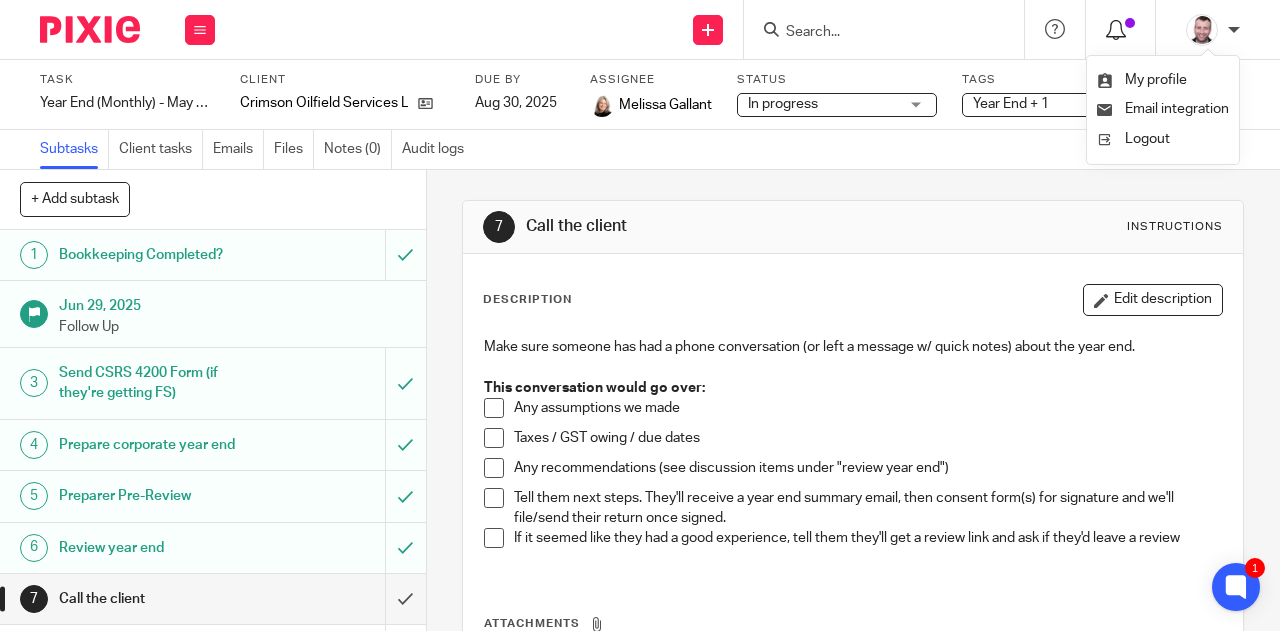 click at bounding box center (1116, 30) 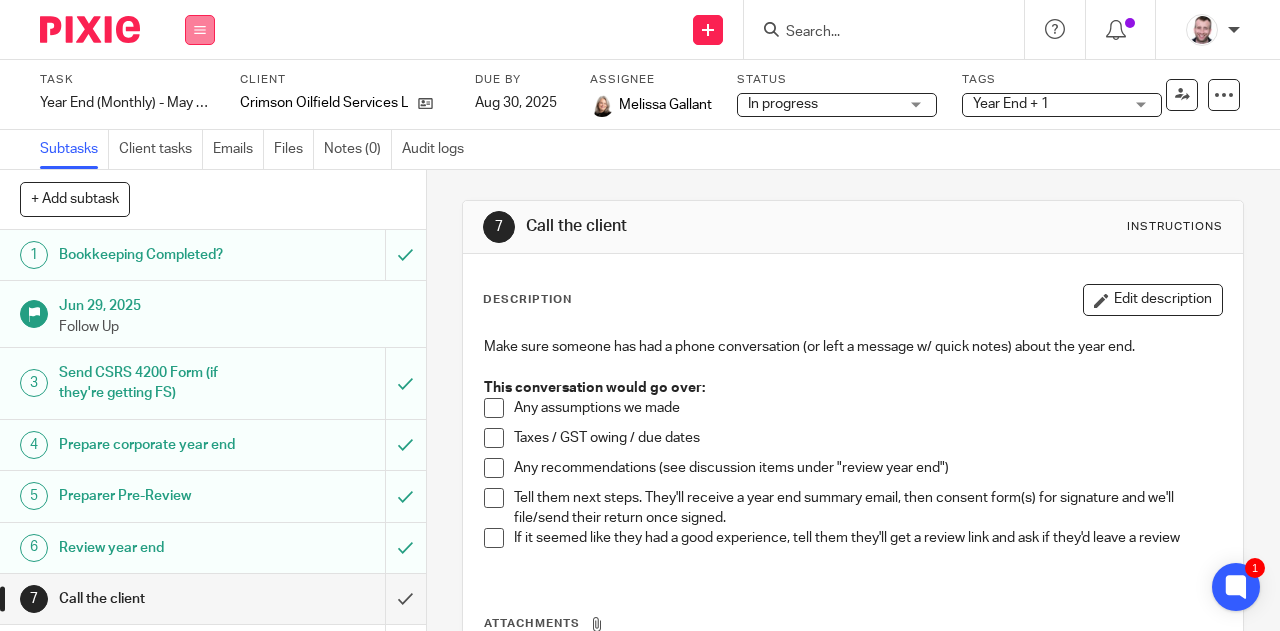 click at bounding box center [200, 30] 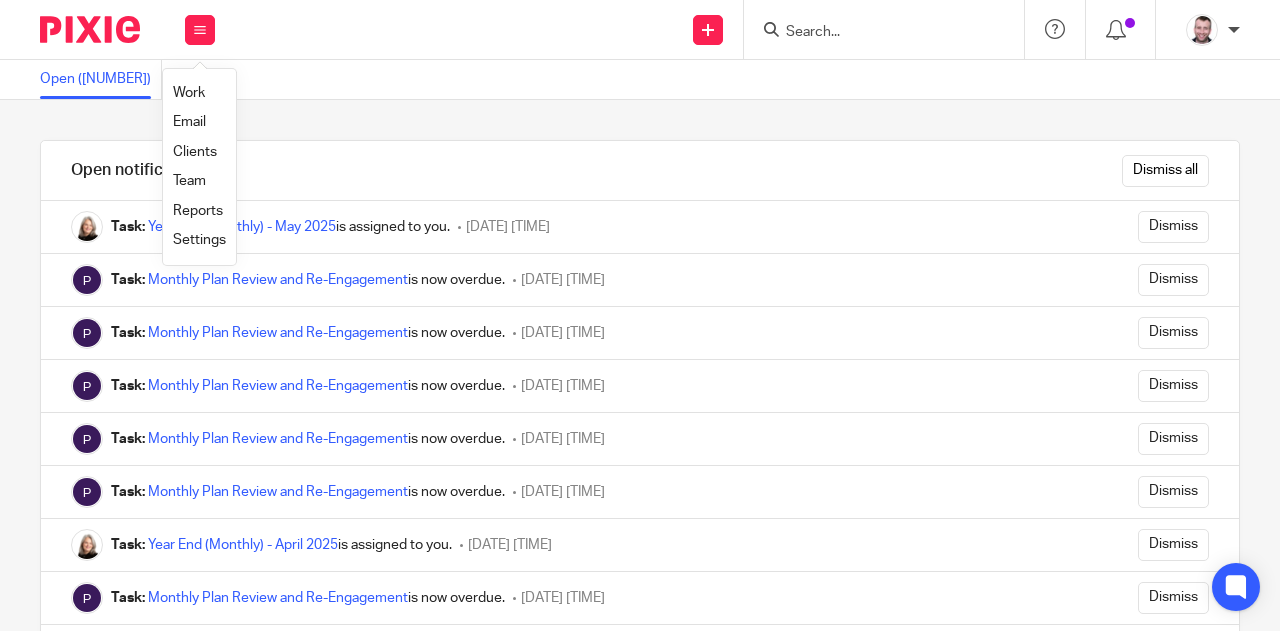 scroll, scrollTop: 0, scrollLeft: 0, axis: both 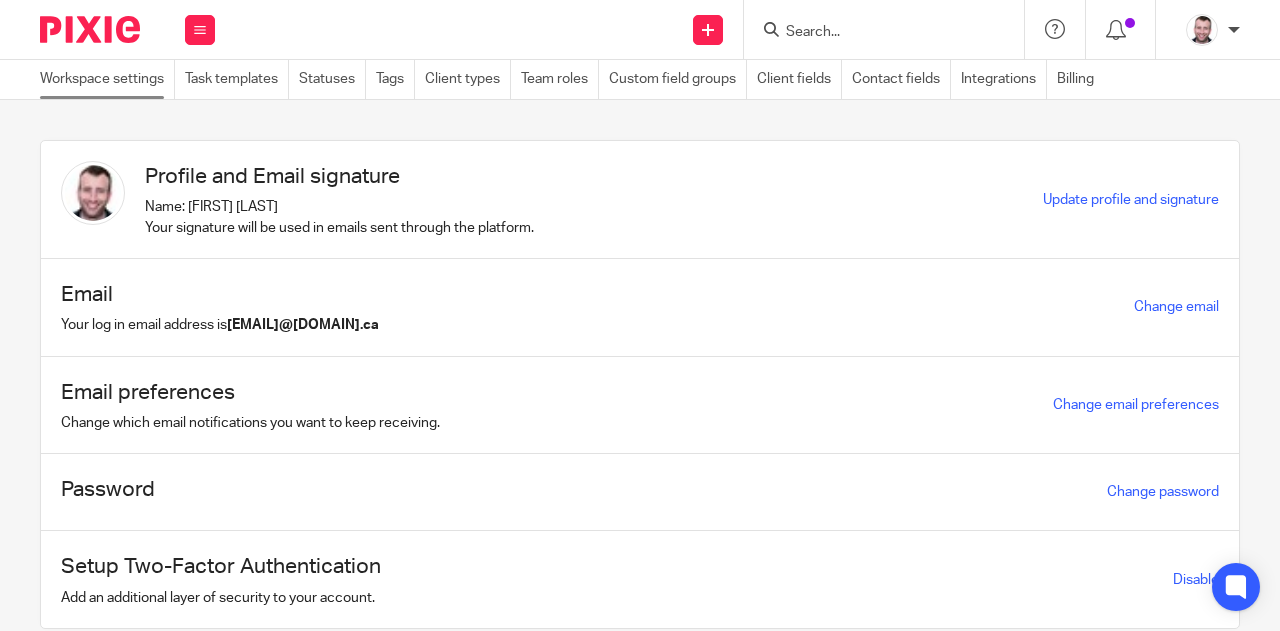 click on "Workspace settings" at bounding box center (107, 79) 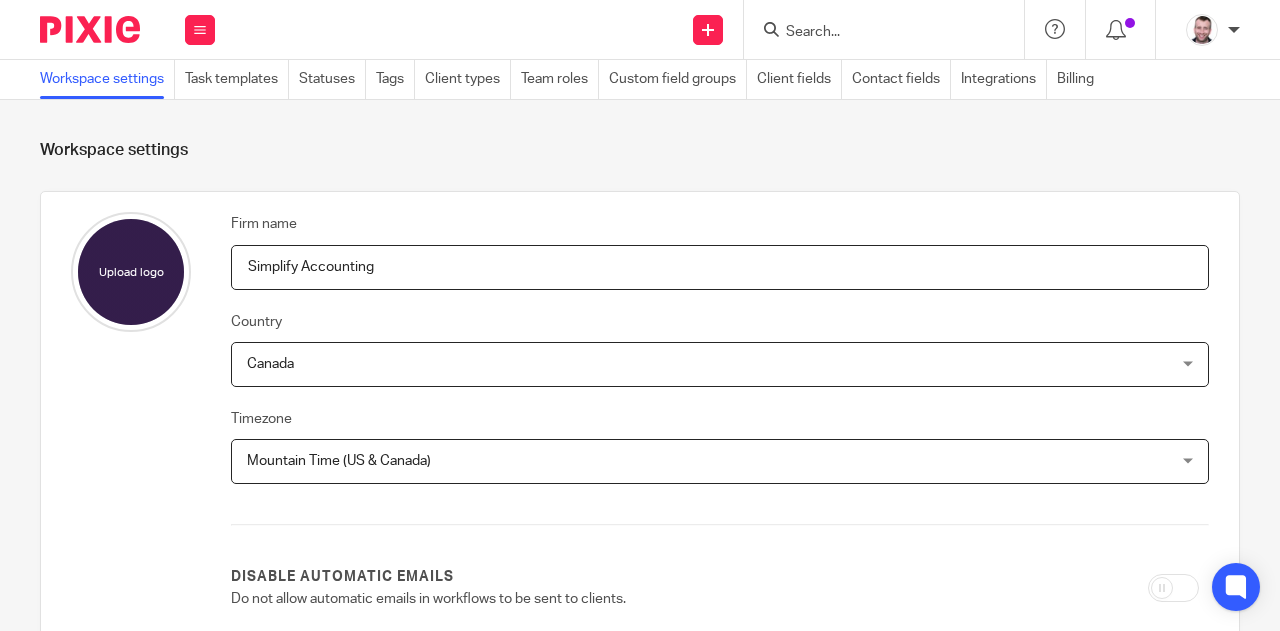 scroll, scrollTop: 0, scrollLeft: 0, axis: both 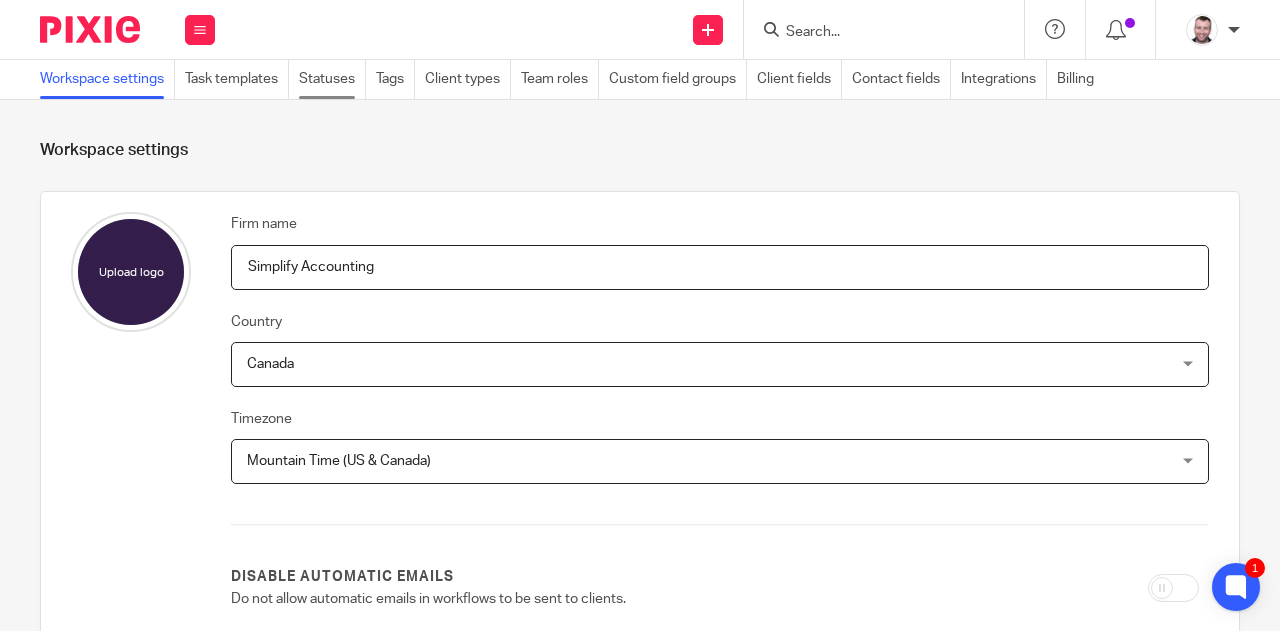 click on "Statuses" at bounding box center [332, 79] 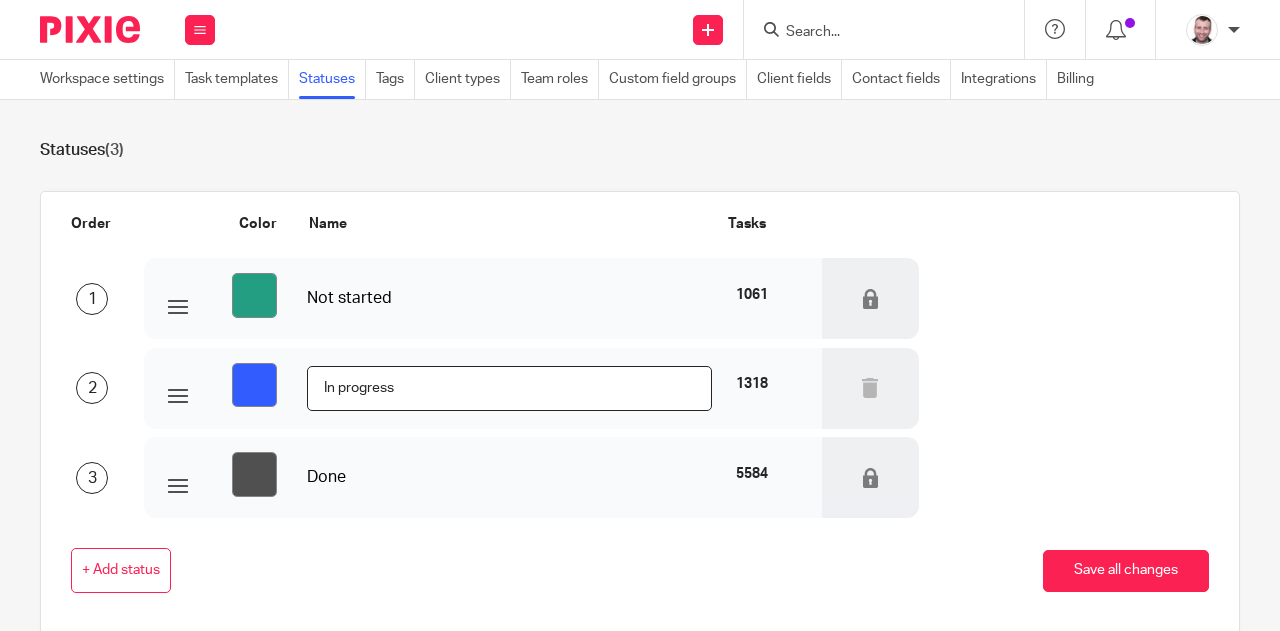 scroll, scrollTop: 0, scrollLeft: 0, axis: both 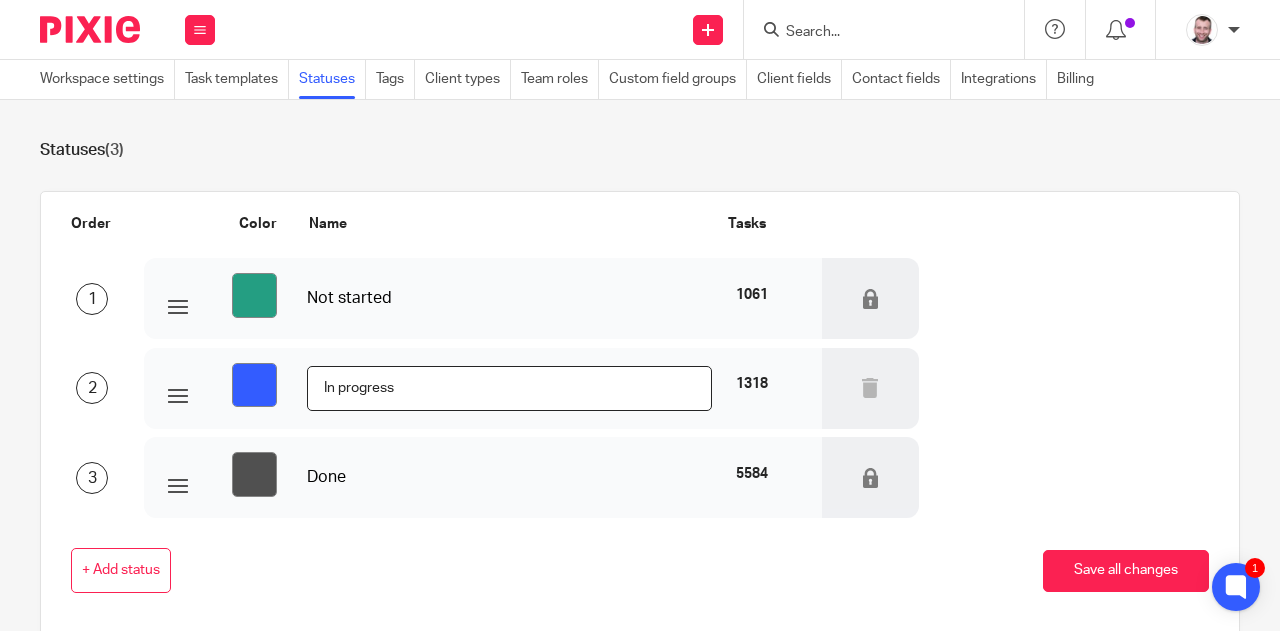 click at bounding box center (870, 299) 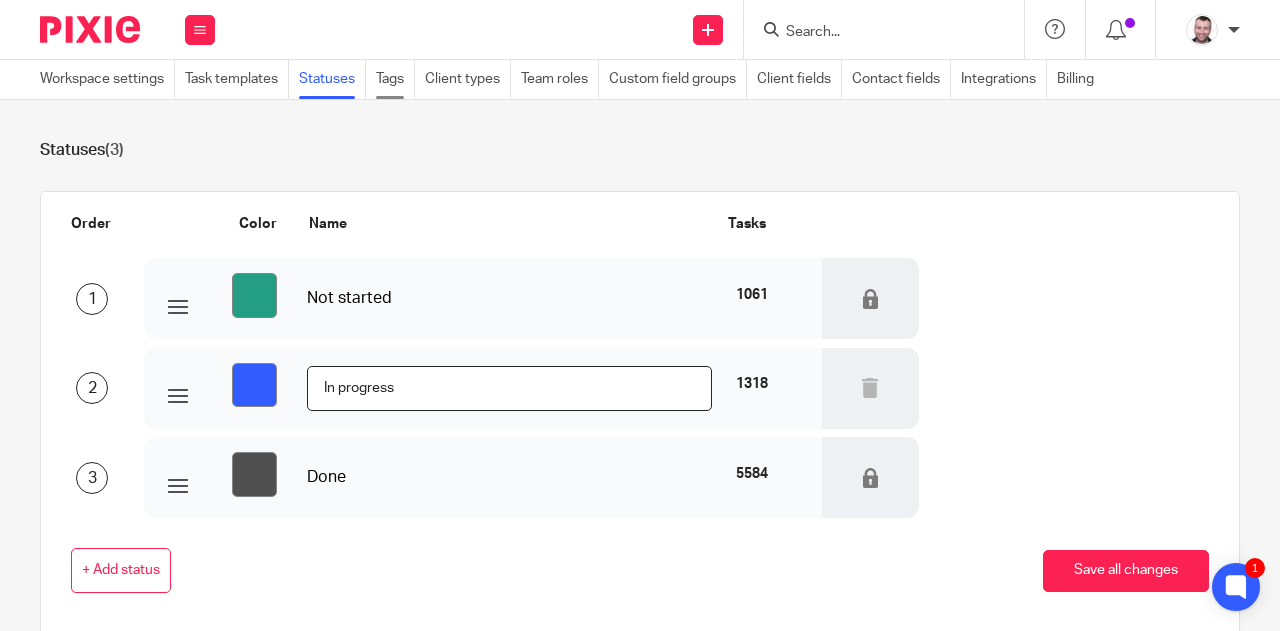 click on "Tags" at bounding box center [395, 79] 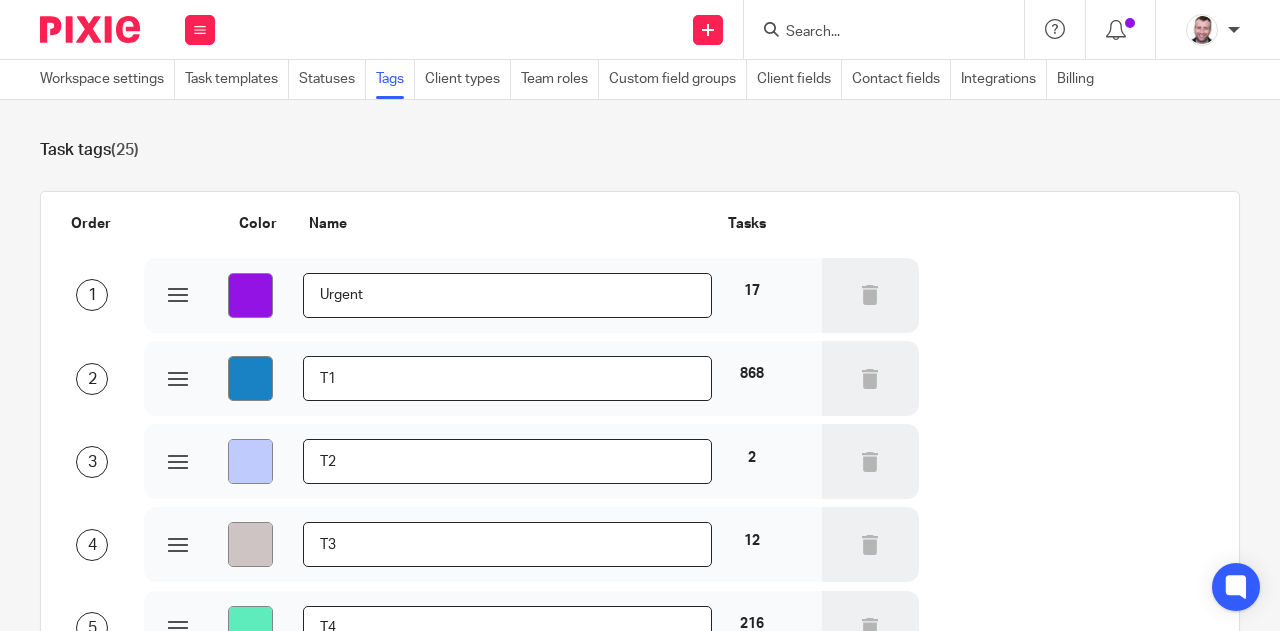 scroll, scrollTop: 0, scrollLeft: 0, axis: both 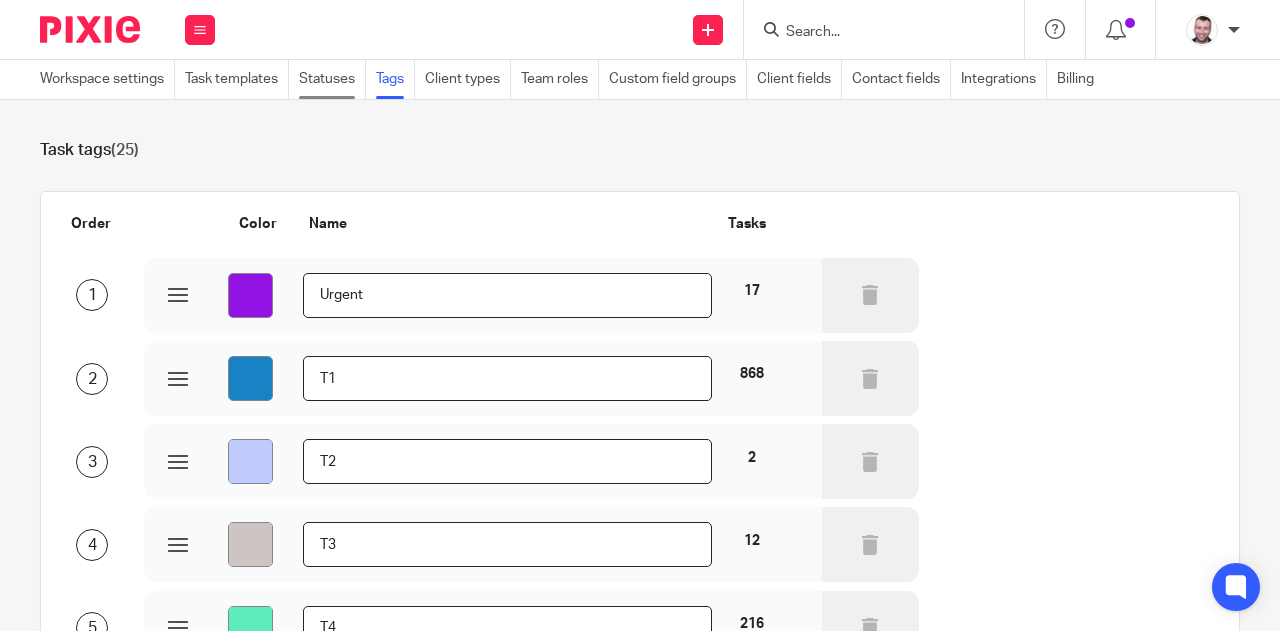 click on "Statuses" at bounding box center [332, 79] 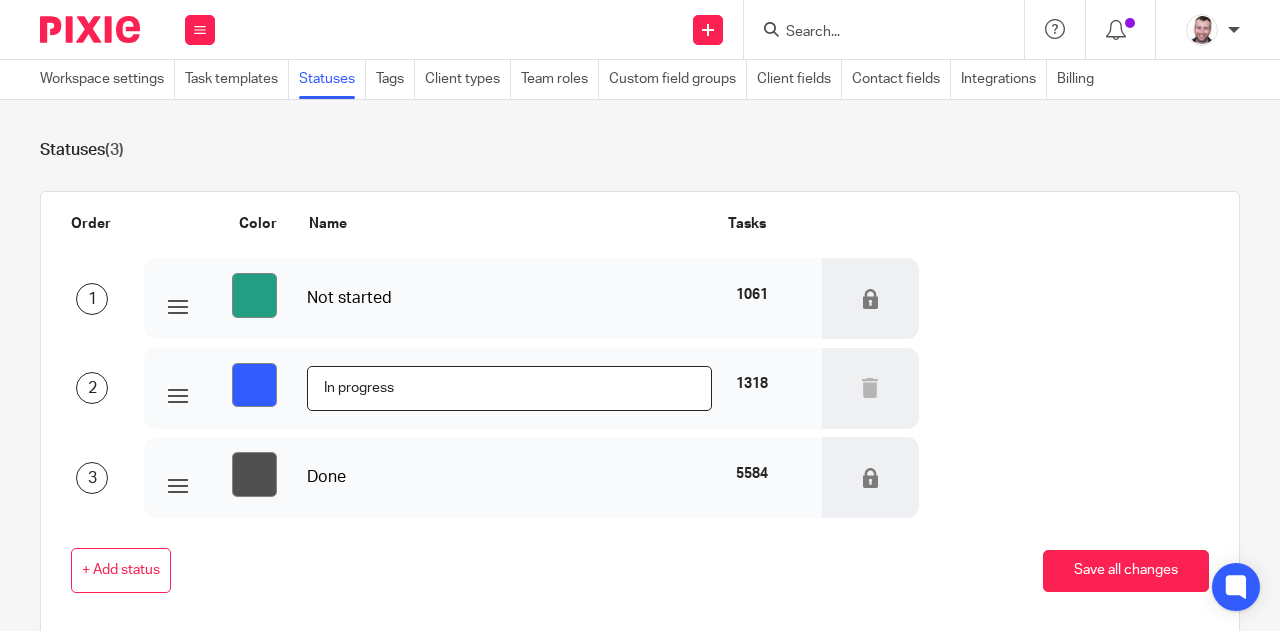scroll, scrollTop: 0, scrollLeft: 0, axis: both 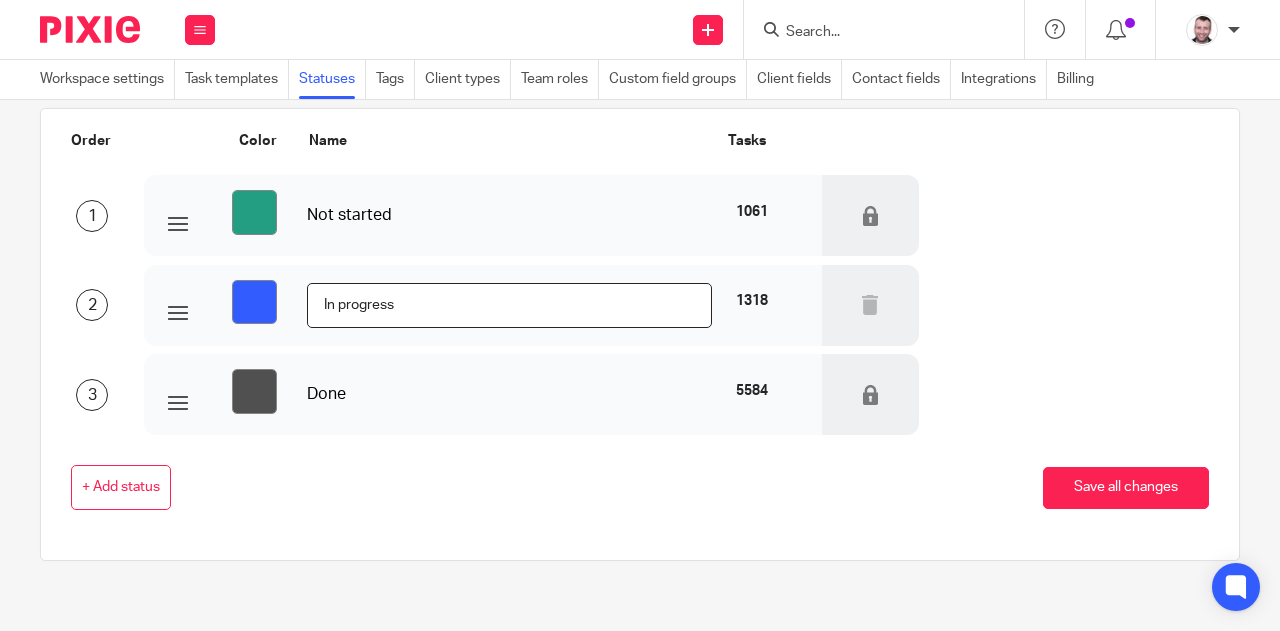 drag, startPoint x: 1075, startPoint y: 233, endPoint x: 1059, endPoint y: 329, distance: 97.3242 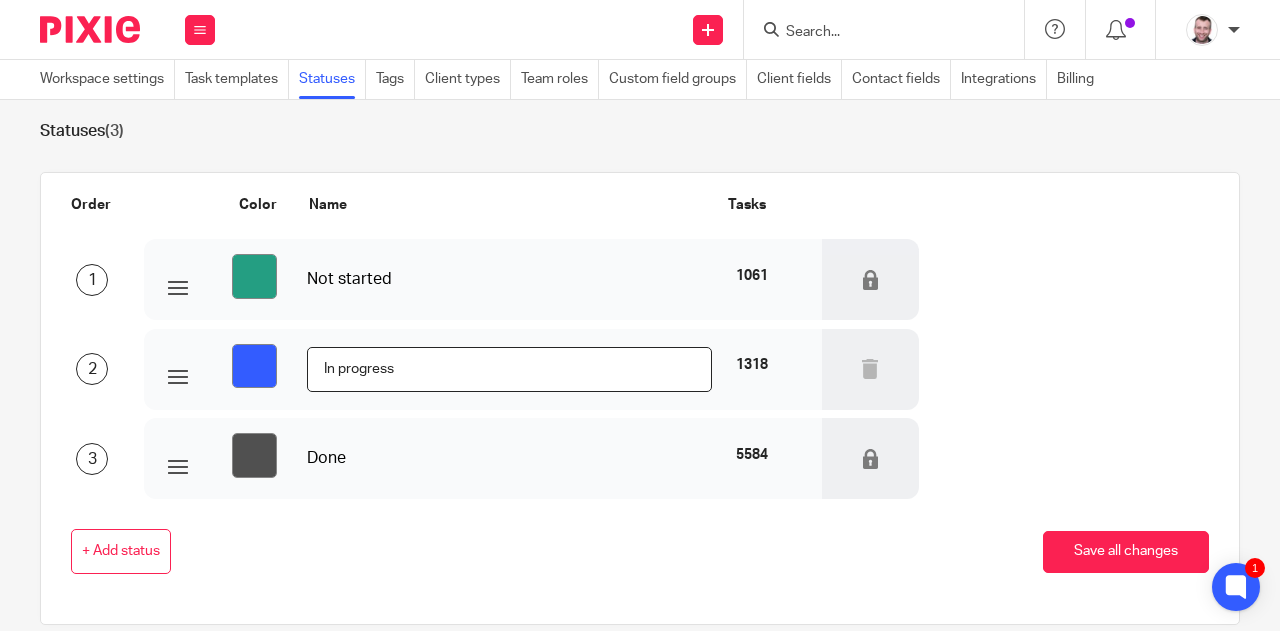 drag, startPoint x: 1059, startPoint y: 329, endPoint x: 1052, endPoint y: 239, distance: 90.27181 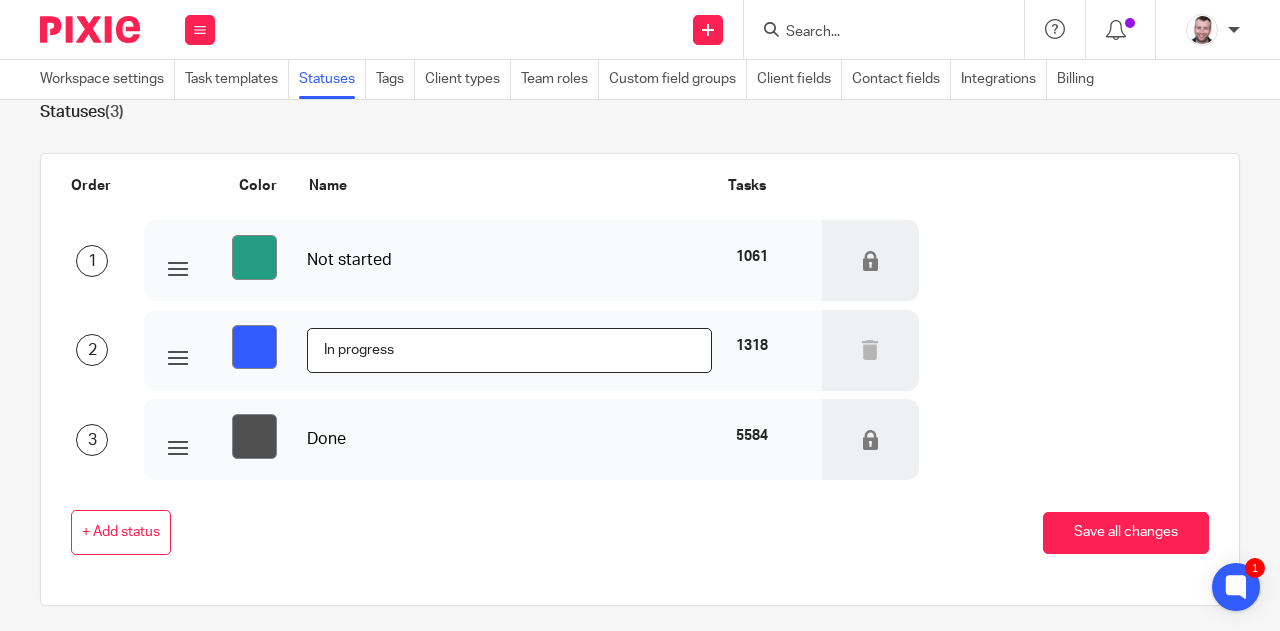 scroll, scrollTop: 0, scrollLeft: 0, axis: both 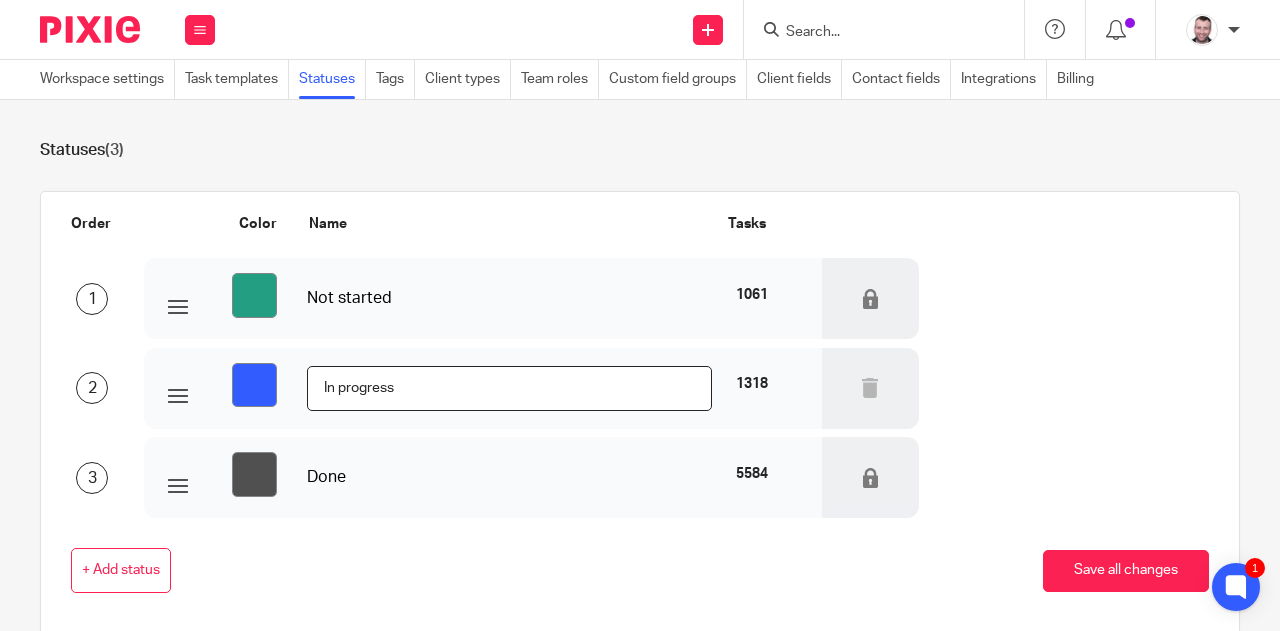 click on "Order   Color   Name   Tasks" at bounding box center [628, 228] 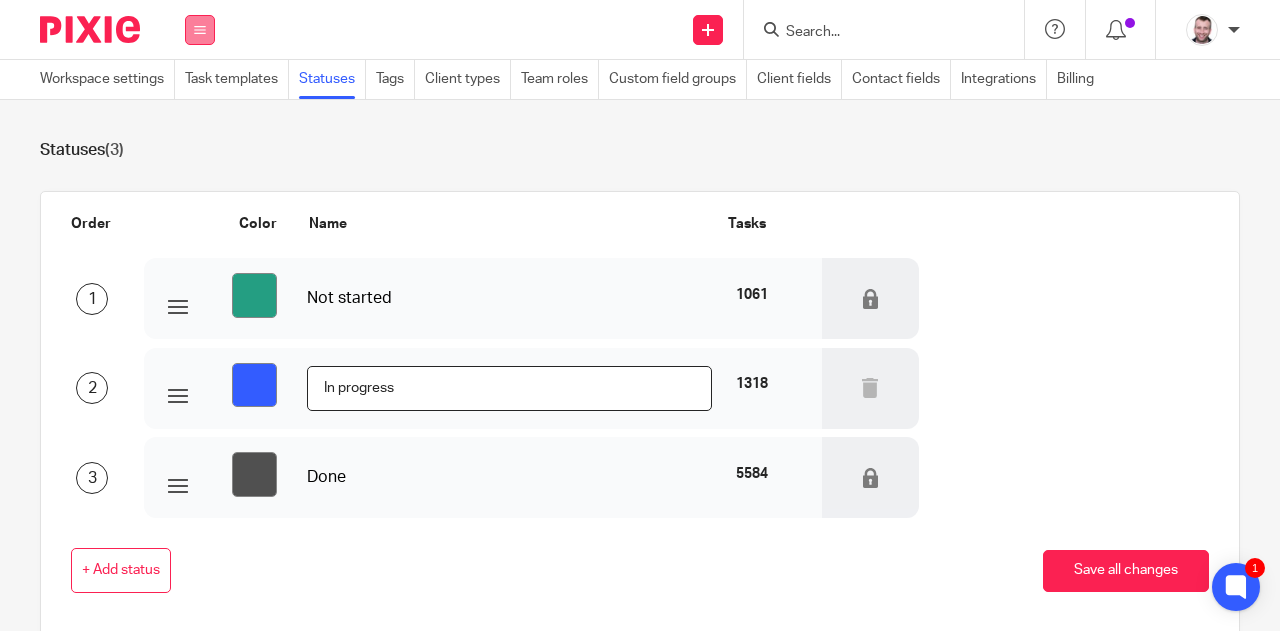 click at bounding box center (200, 30) 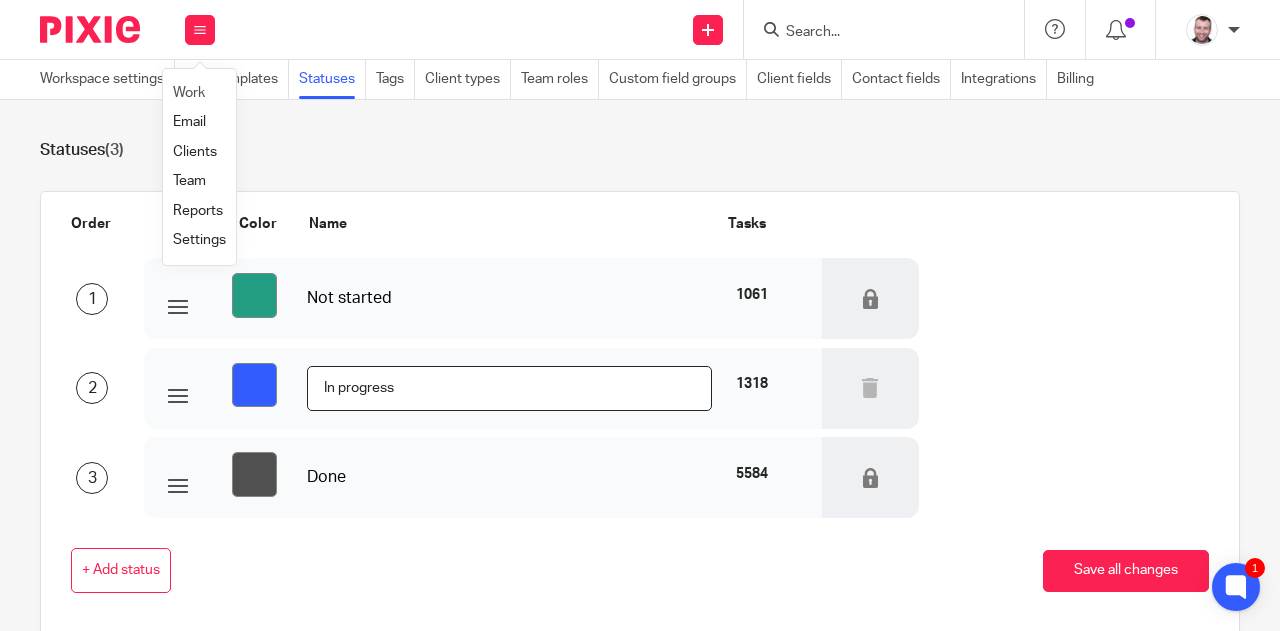 click on "Work" at bounding box center (199, 93) 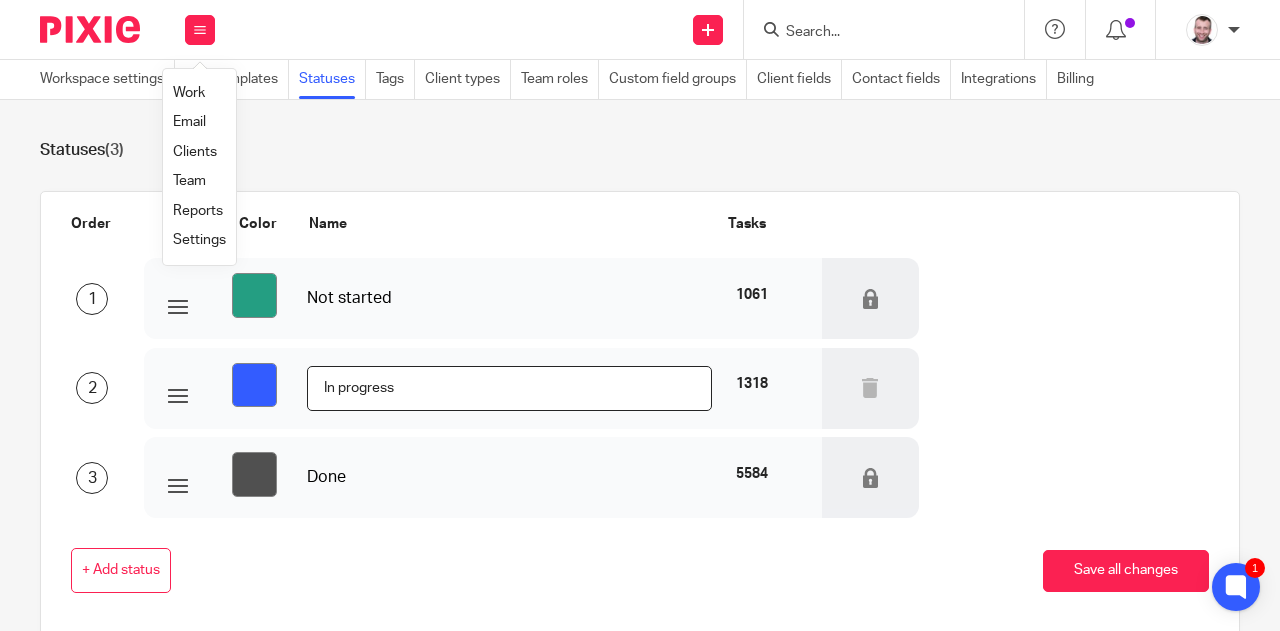 click on "Work" at bounding box center (189, 93) 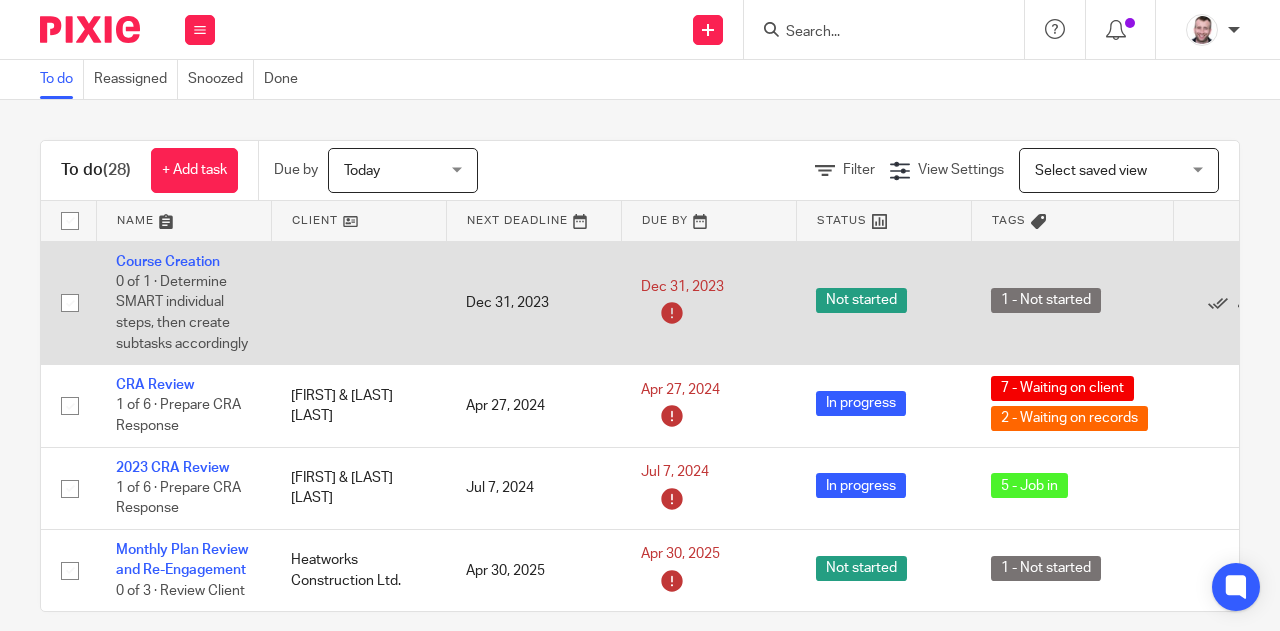 scroll, scrollTop: 0, scrollLeft: 0, axis: both 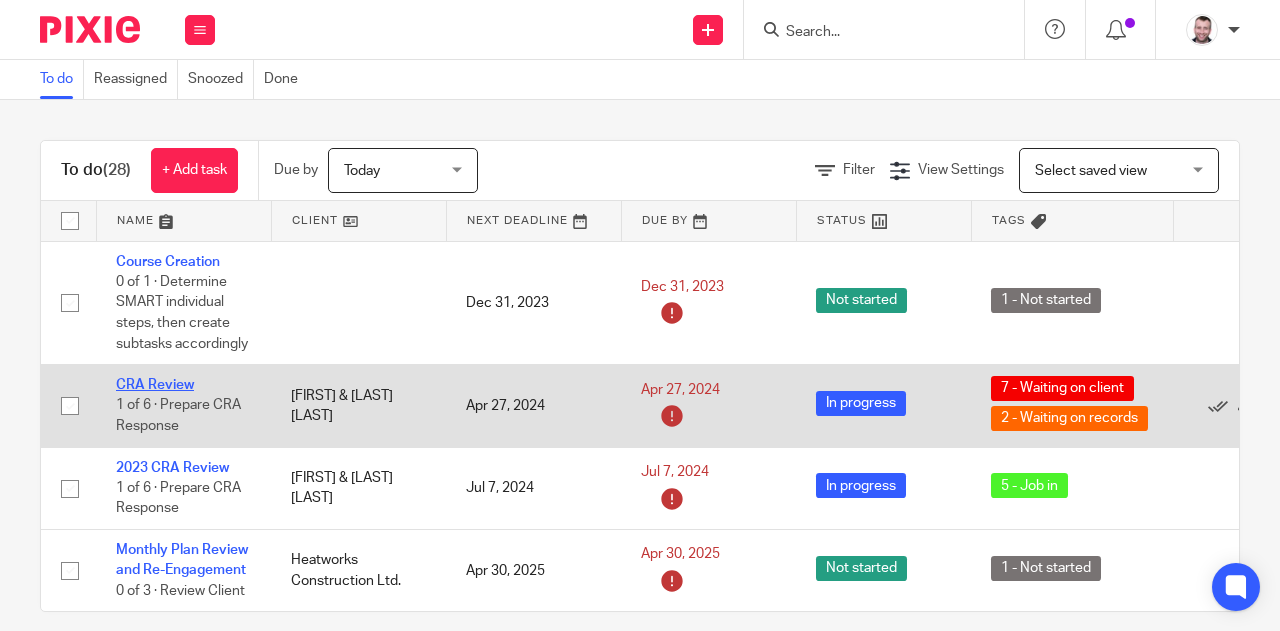 click on "CRA Review" at bounding box center (155, 385) 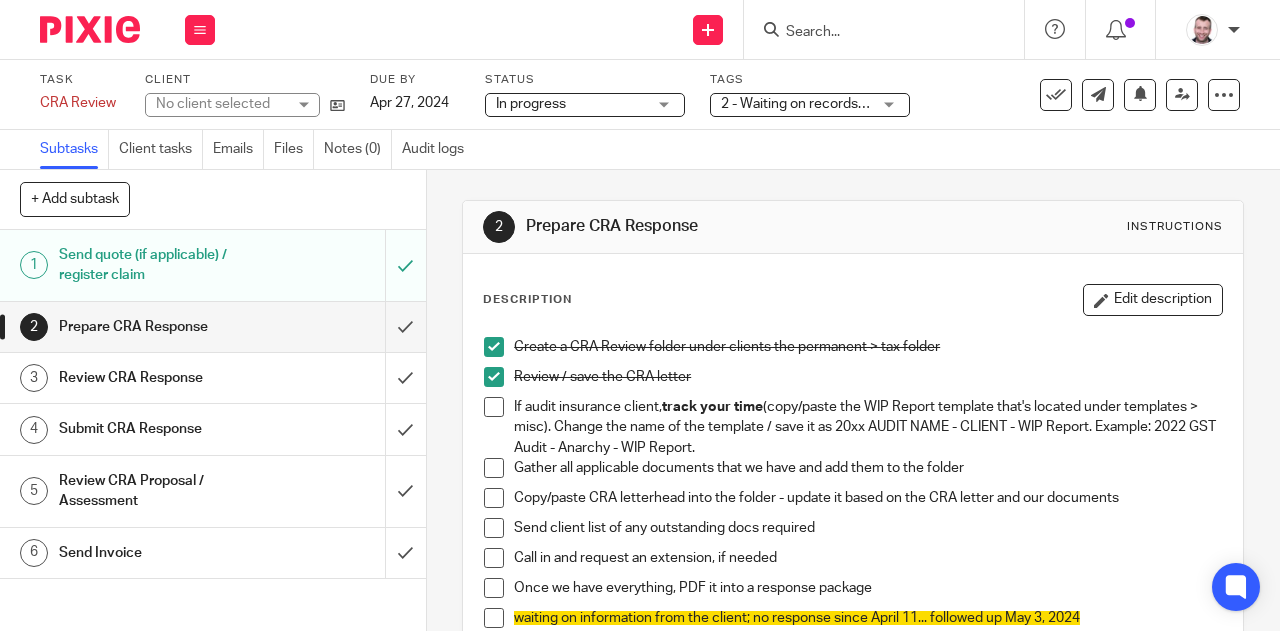 scroll, scrollTop: 0, scrollLeft: 0, axis: both 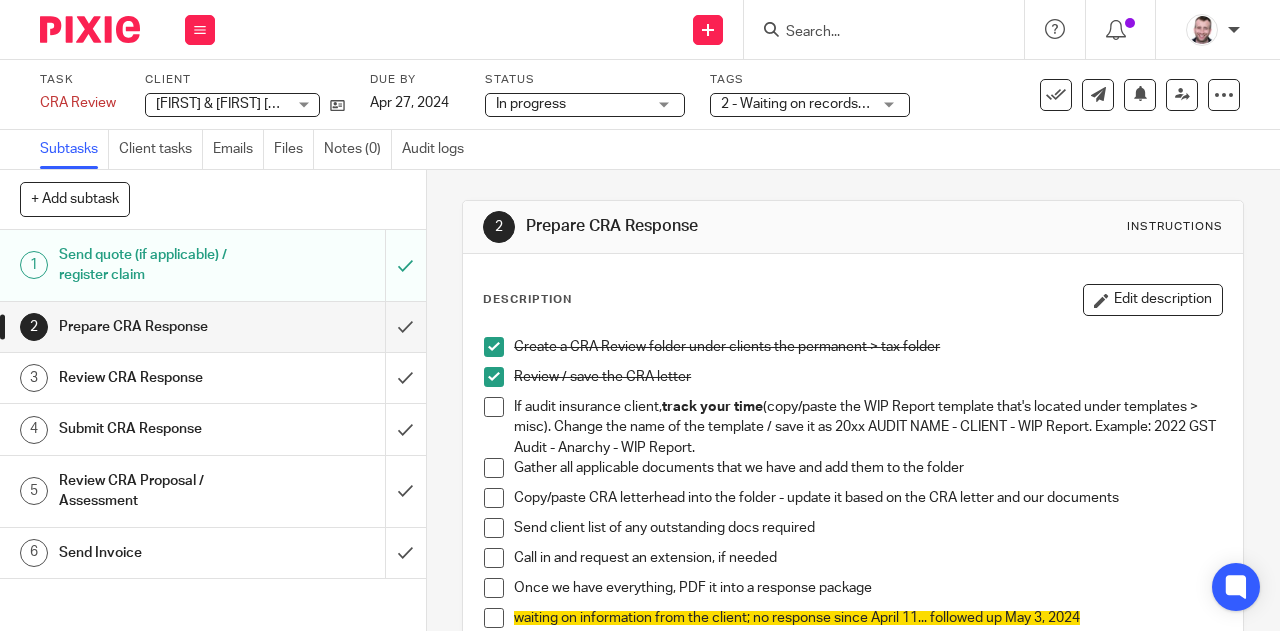 click on "In progress
In progress" at bounding box center [585, 105] 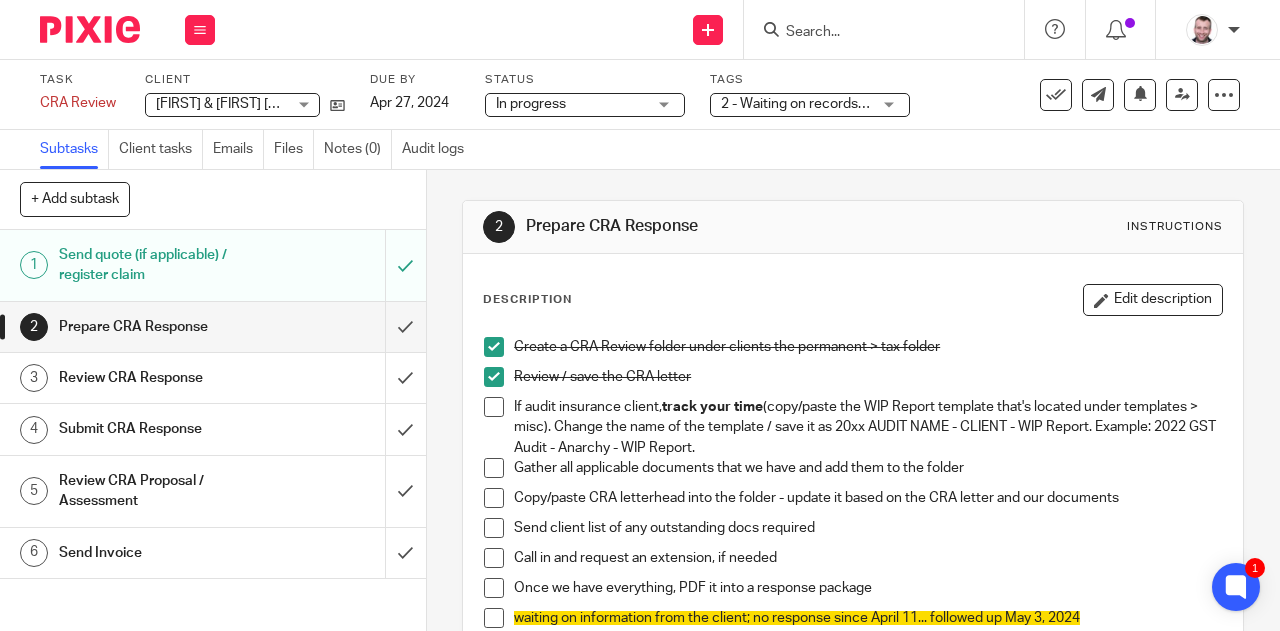 click on "Subtasks
Client tasks
Emails
Files
Notes (0)
Audit logs" at bounding box center (640, 150) 